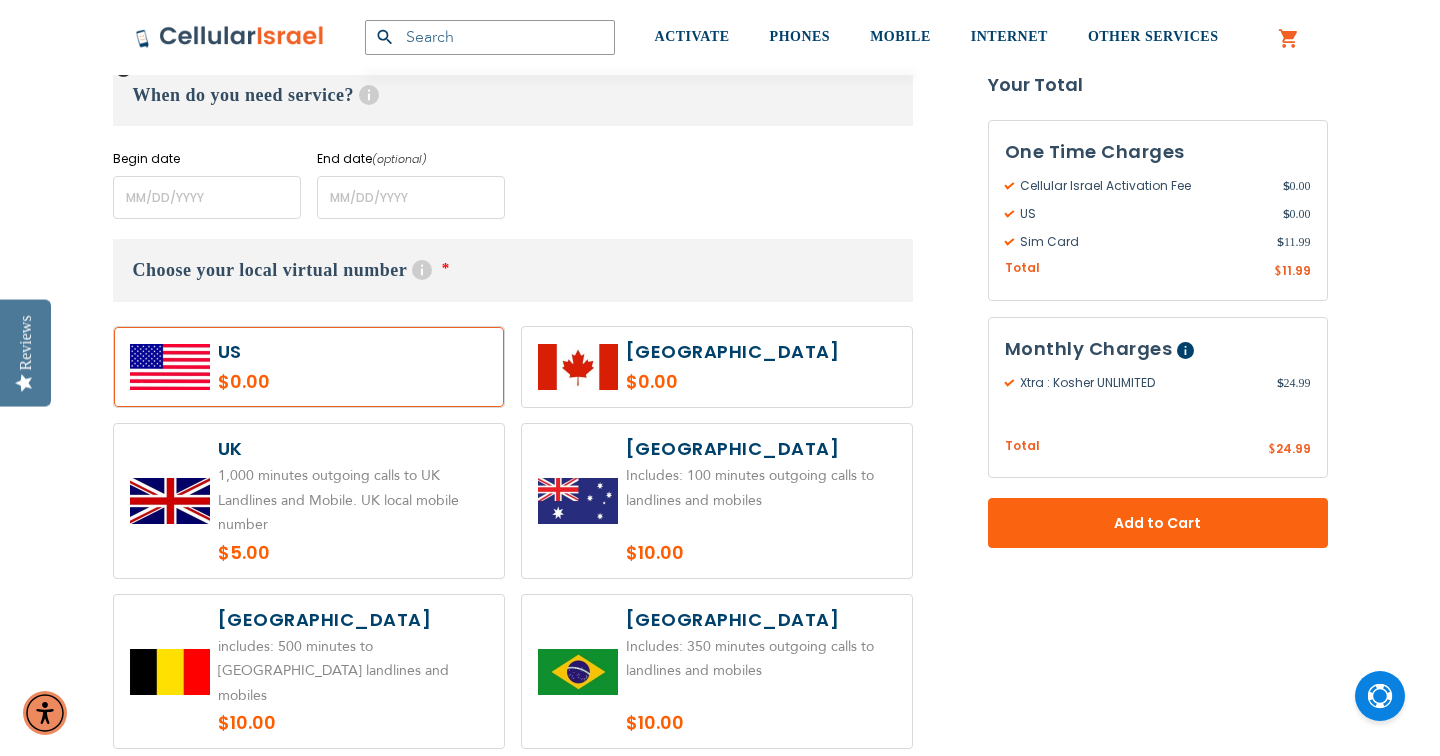 scroll, scrollTop: 935, scrollLeft: 0, axis: vertical 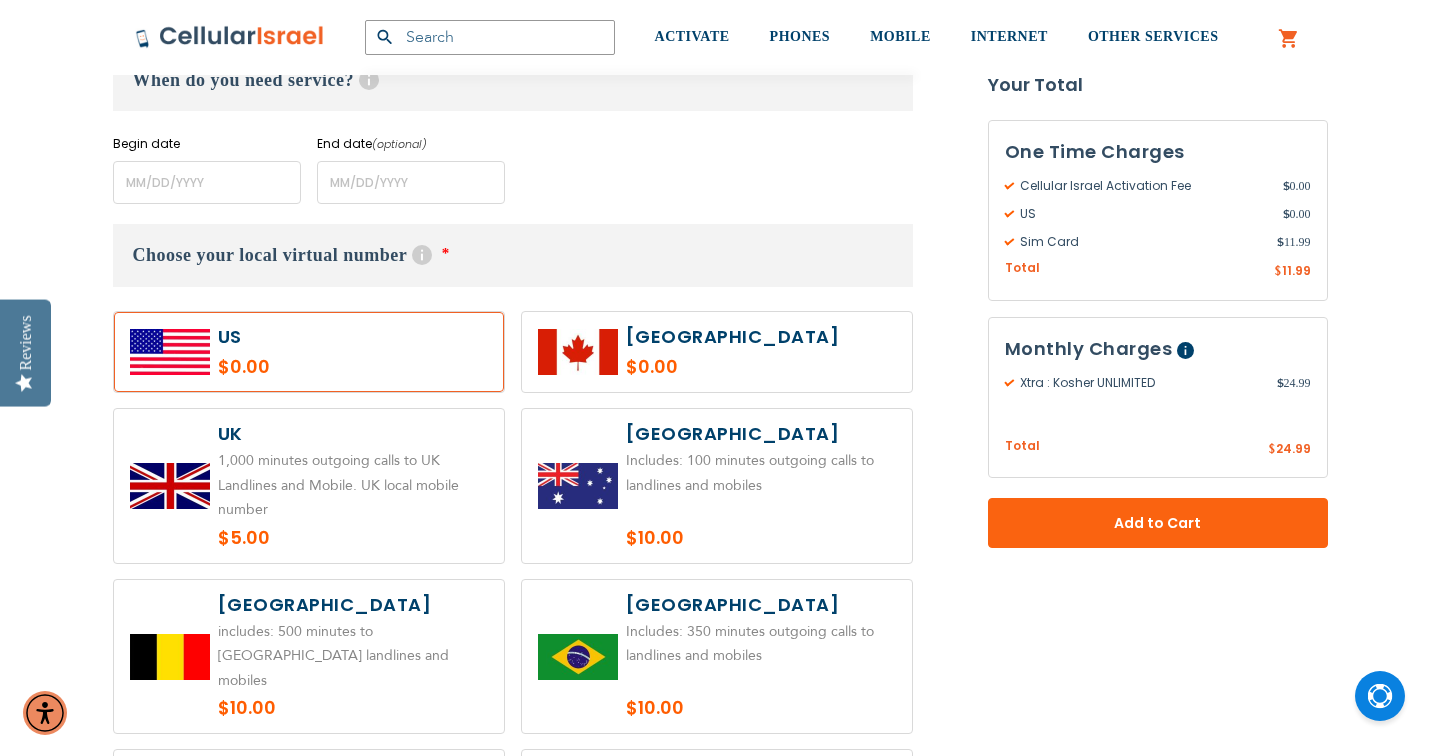 click at bounding box center (309, 352) 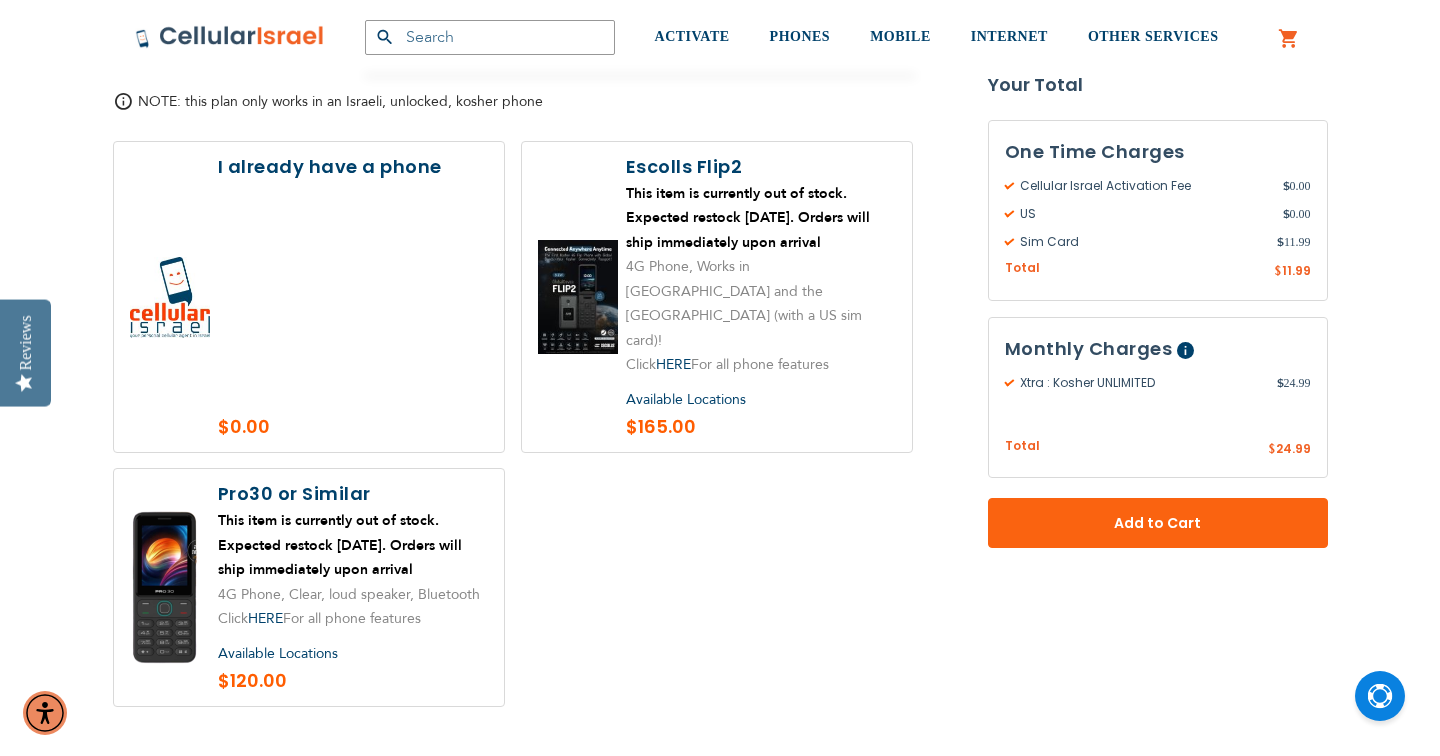 scroll, scrollTop: 2375, scrollLeft: 0, axis: vertical 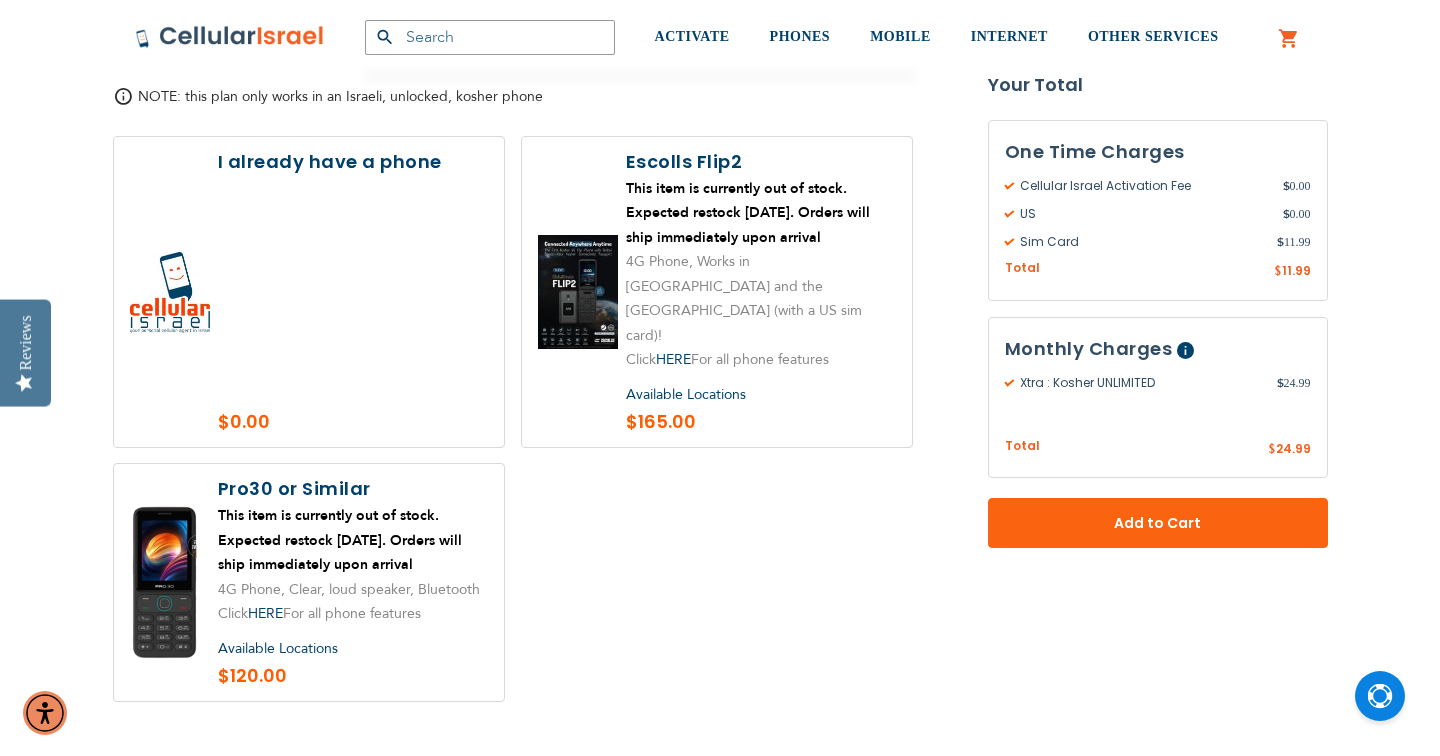 click at bounding box center [717, 292] 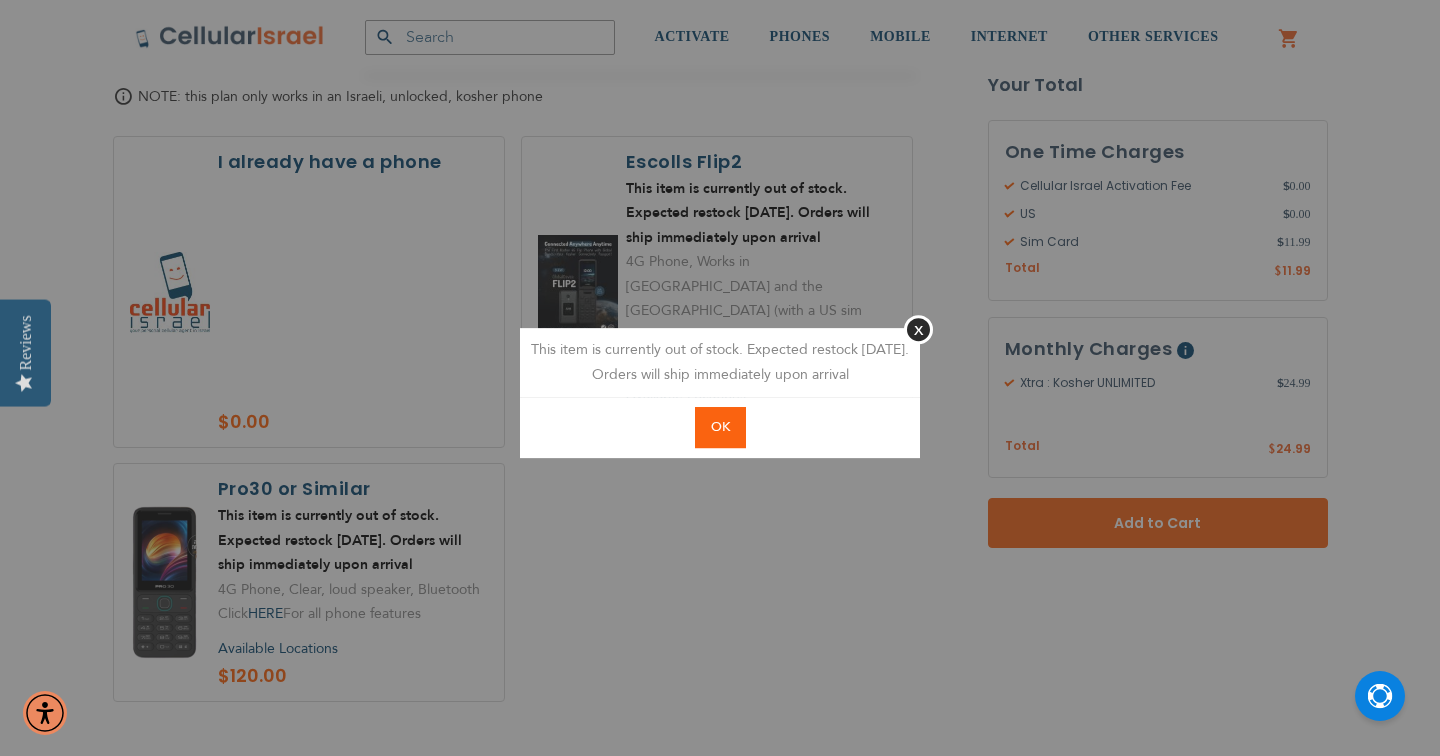 click on "OK" at bounding box center [720, 427] 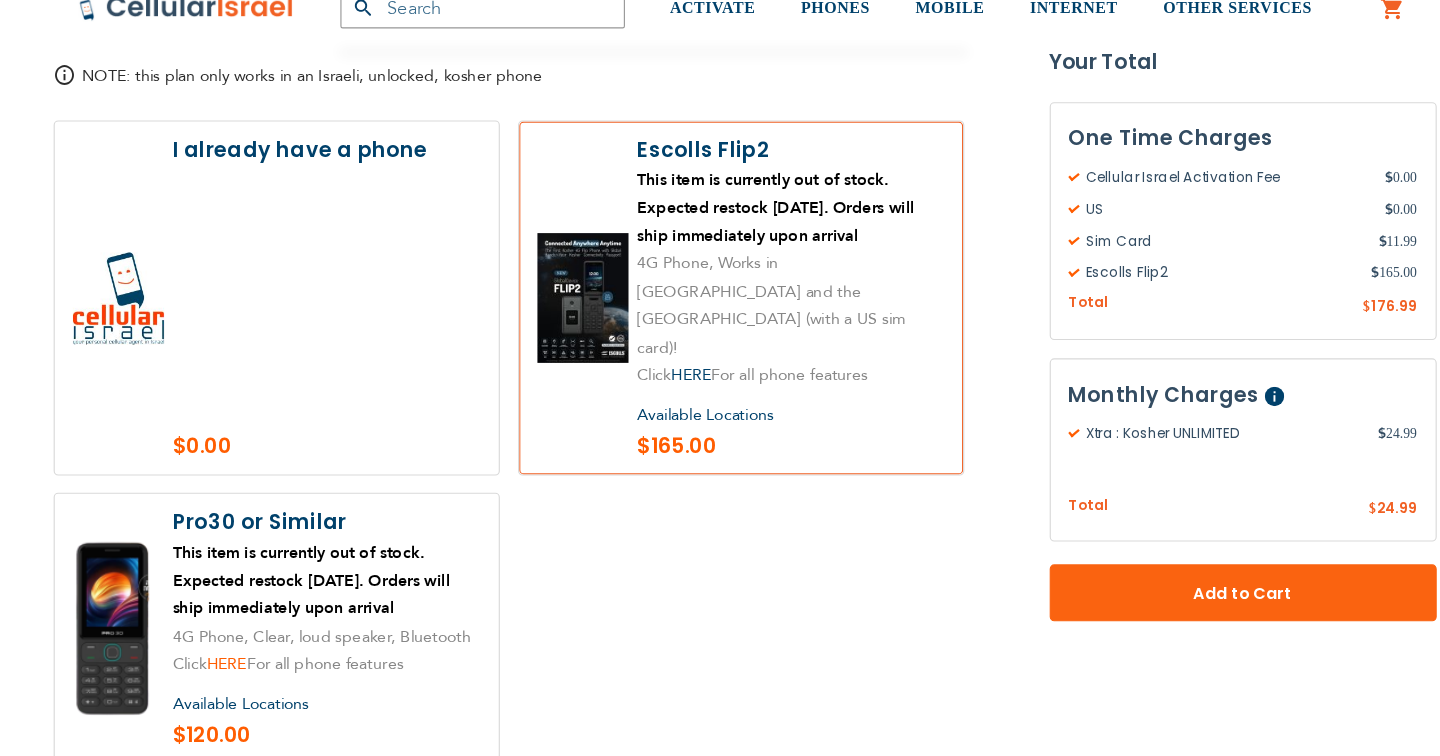 click on "HERE" at bounding box center [265, 613] 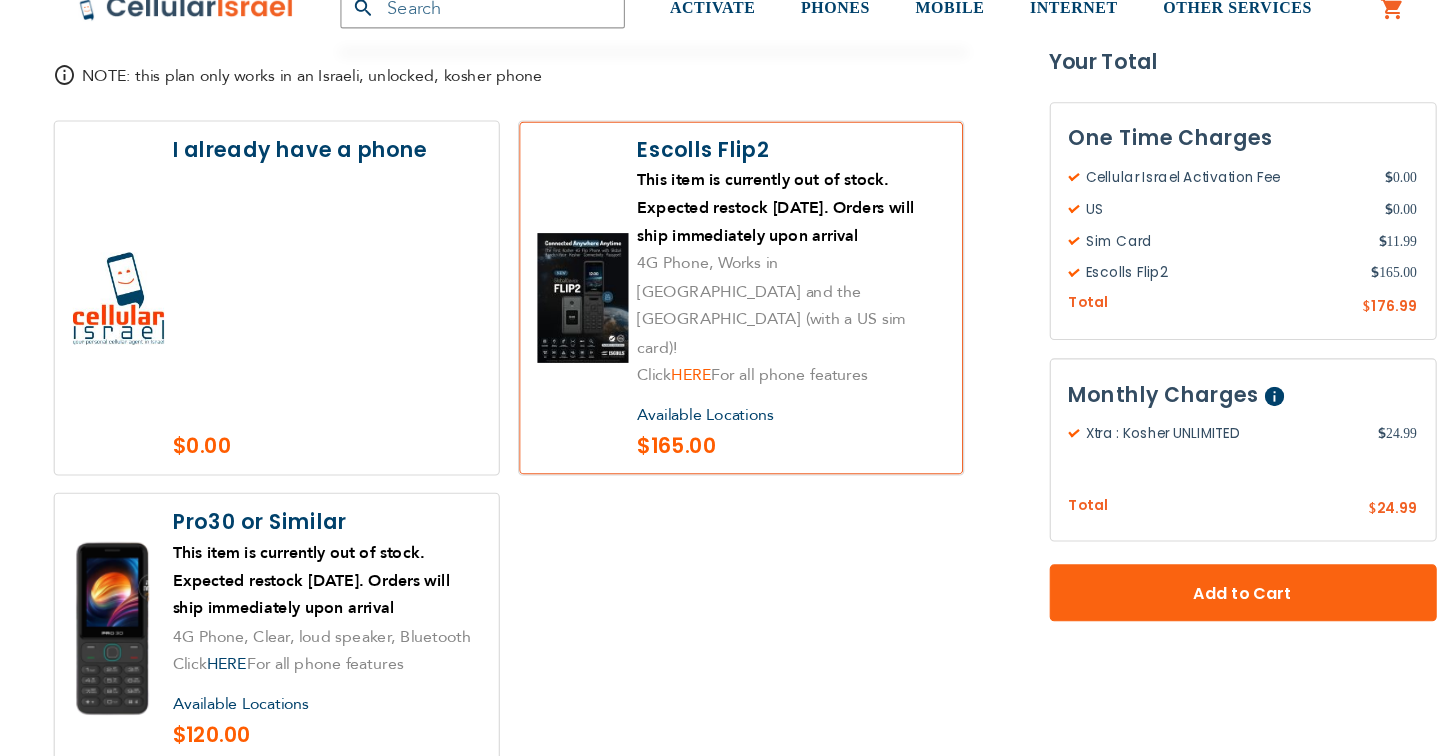 click on "HERE" at bounding box center (673, 359) 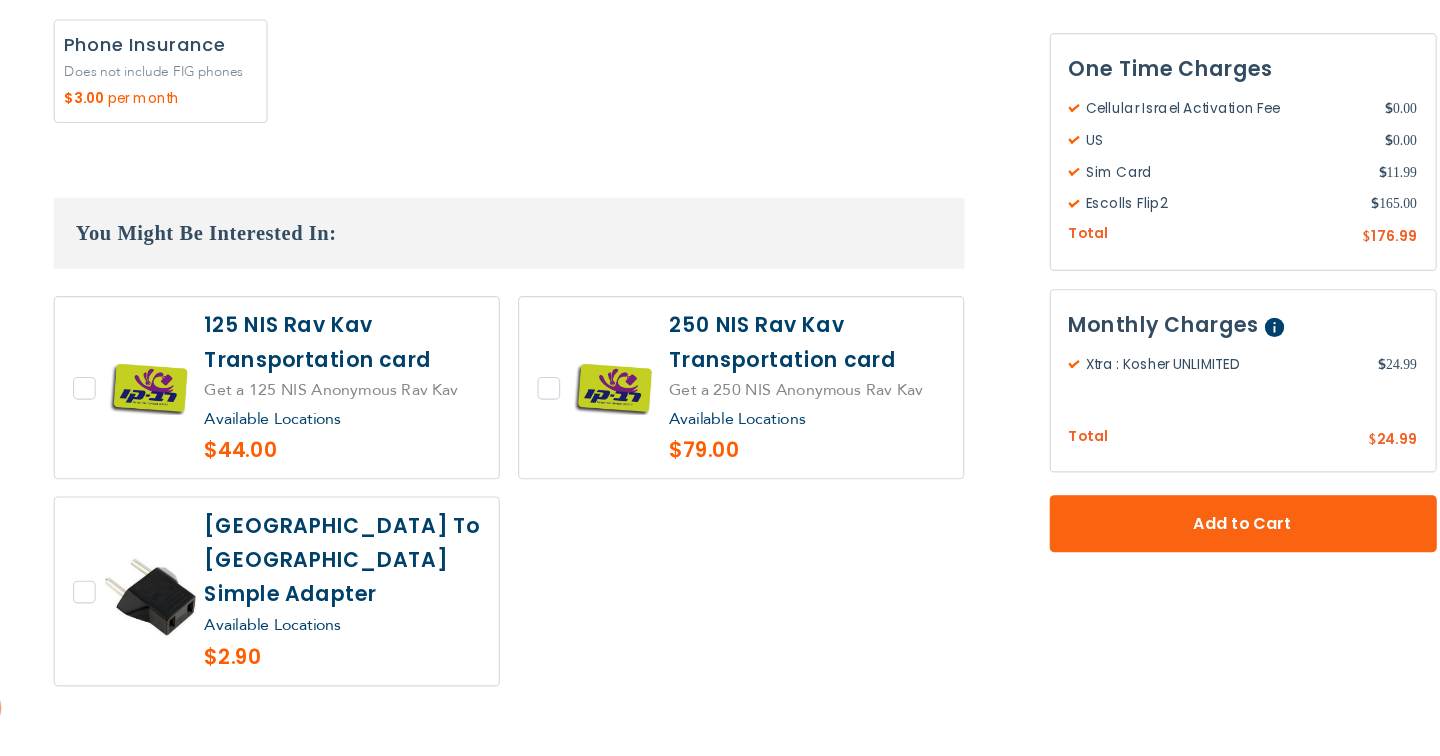 scroll, scrollTop: 3167, scrollLeft: 0, axis: vertical 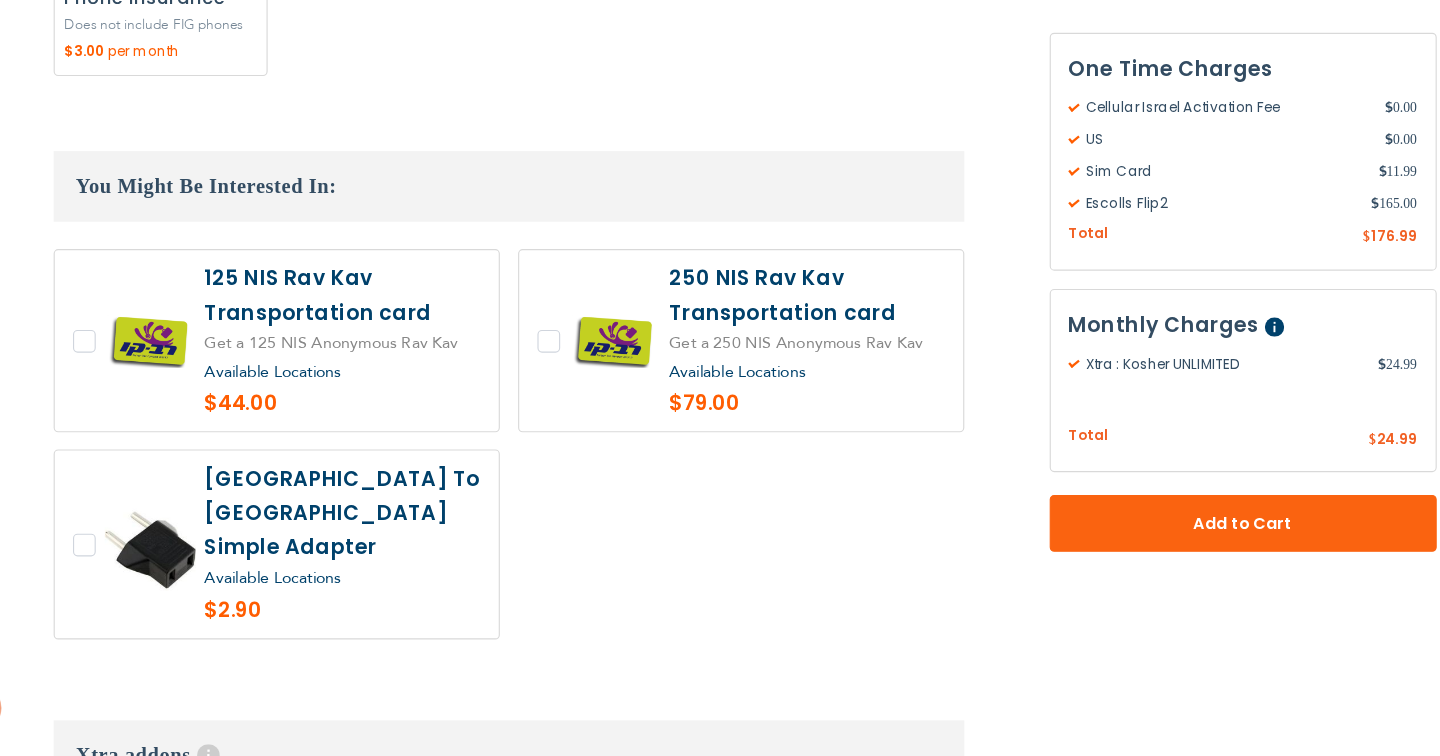 click at bounding box center (309, 569) 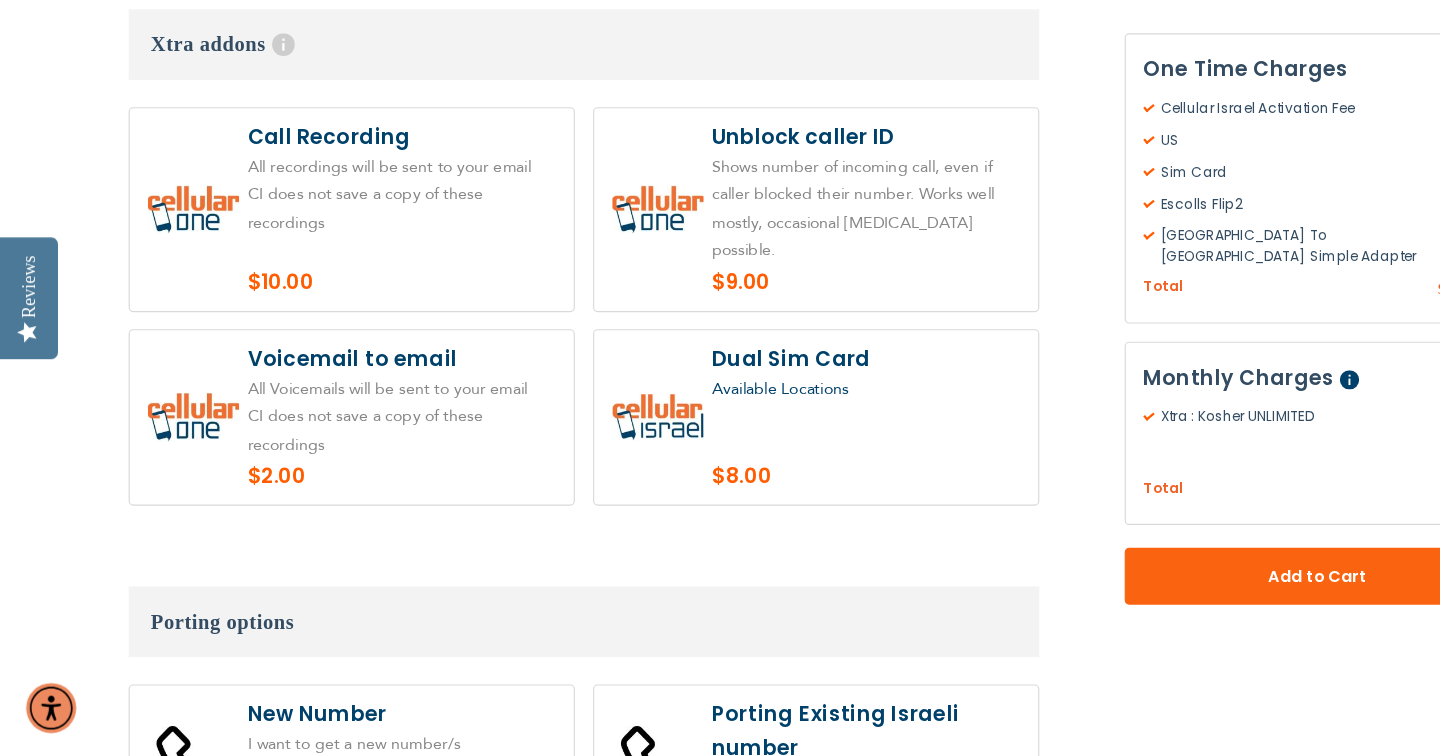 scroll, scrollTop: 3804, scrollLeft: 0, axis: vertical 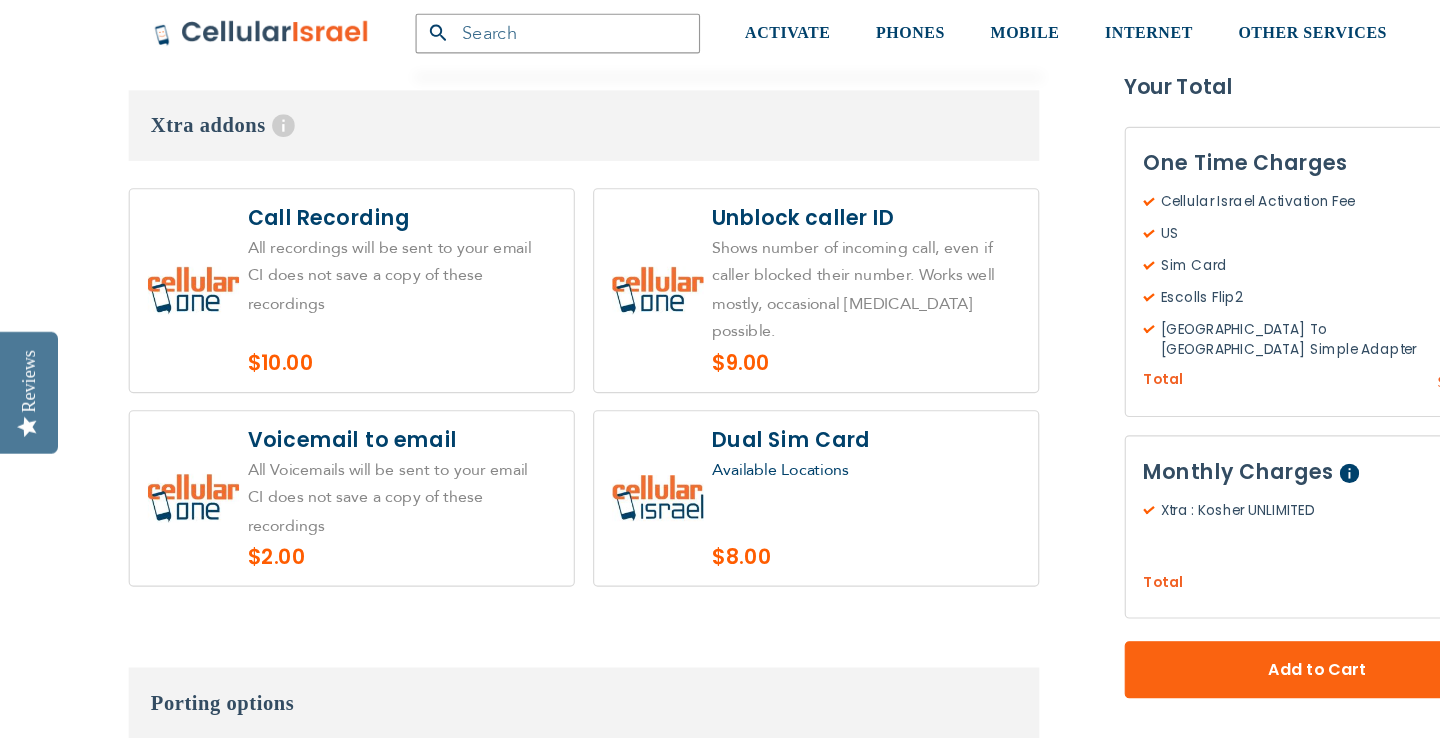 click at bounding box center (309, 446) 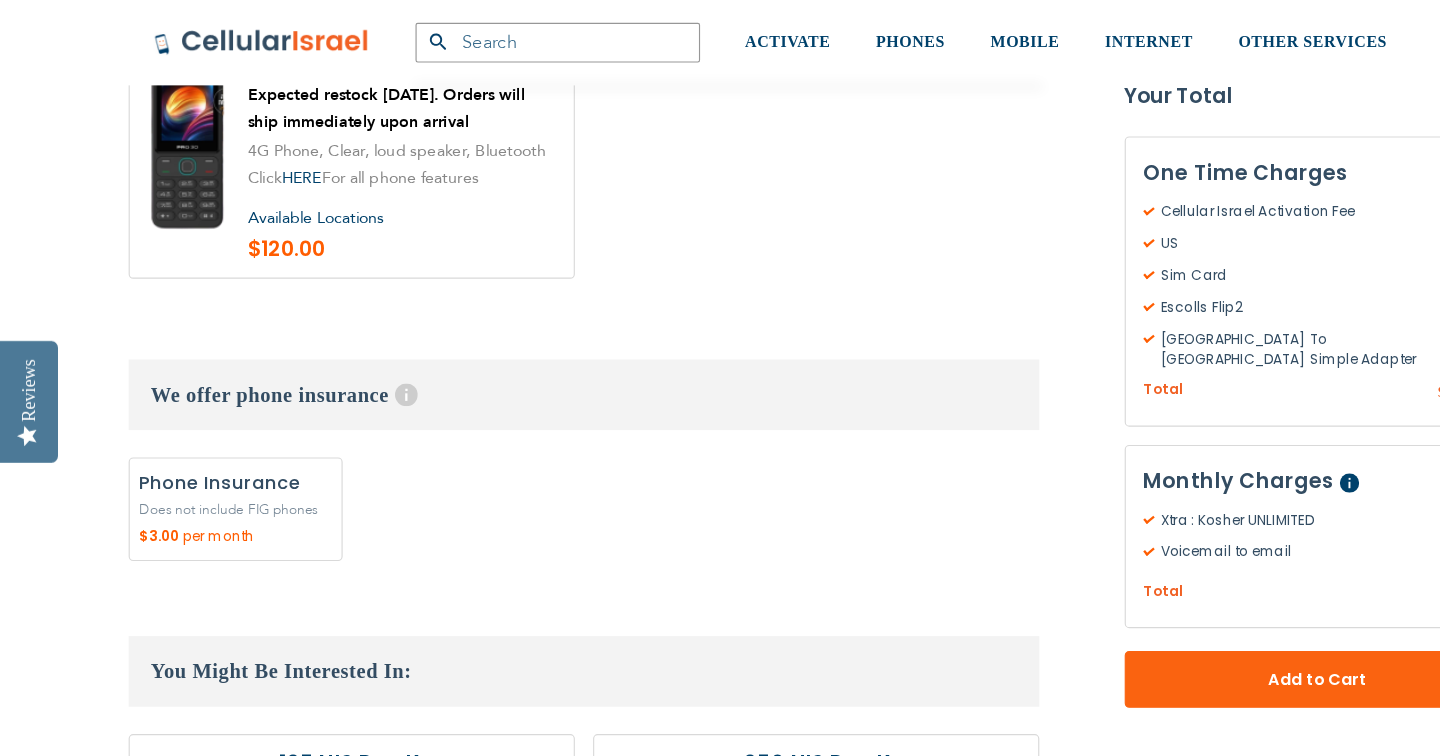 scroll, scrollTop: 2814, scrollLeft: 0, axis: vertical 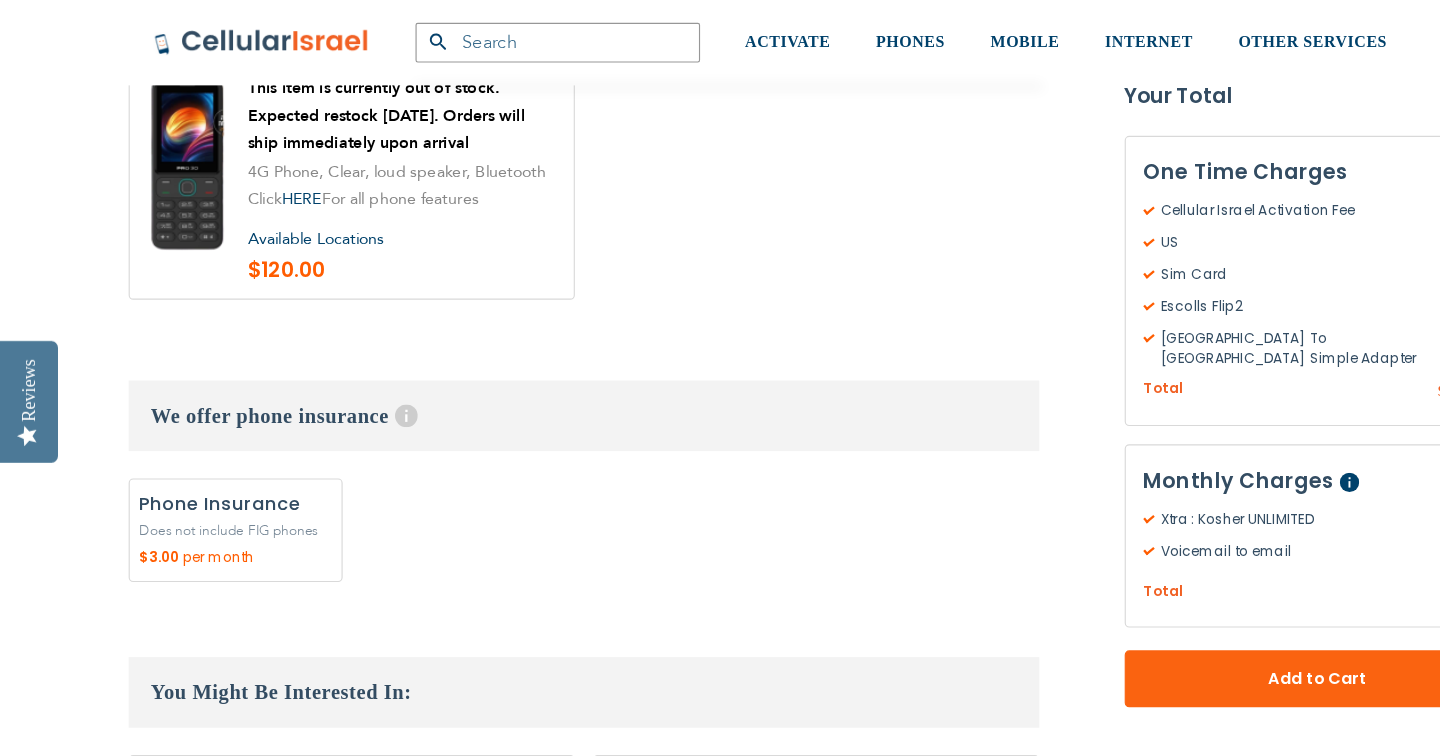 click on "Add" at bounding box center (207, 465) 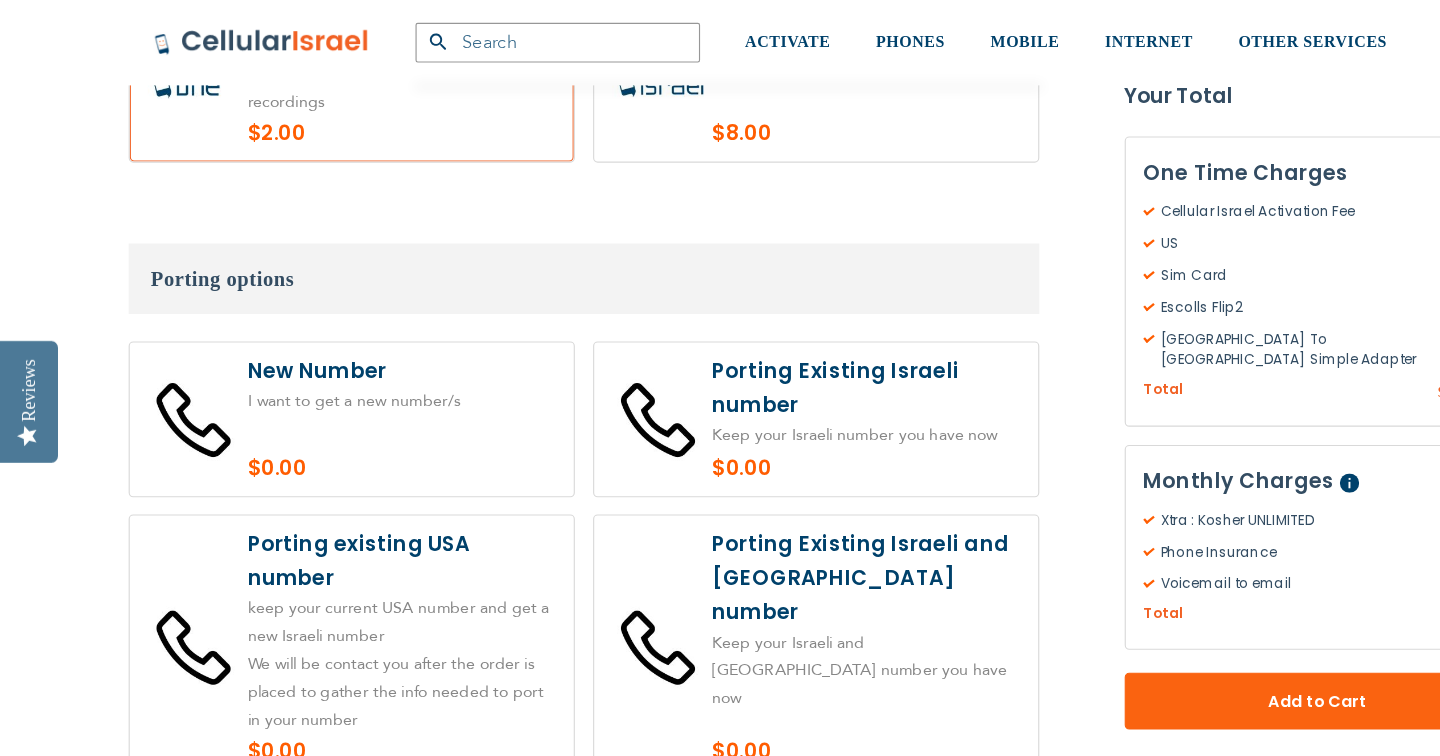 scroll, scrollTop: 4177, scrollLeft: 0, axis: vertical 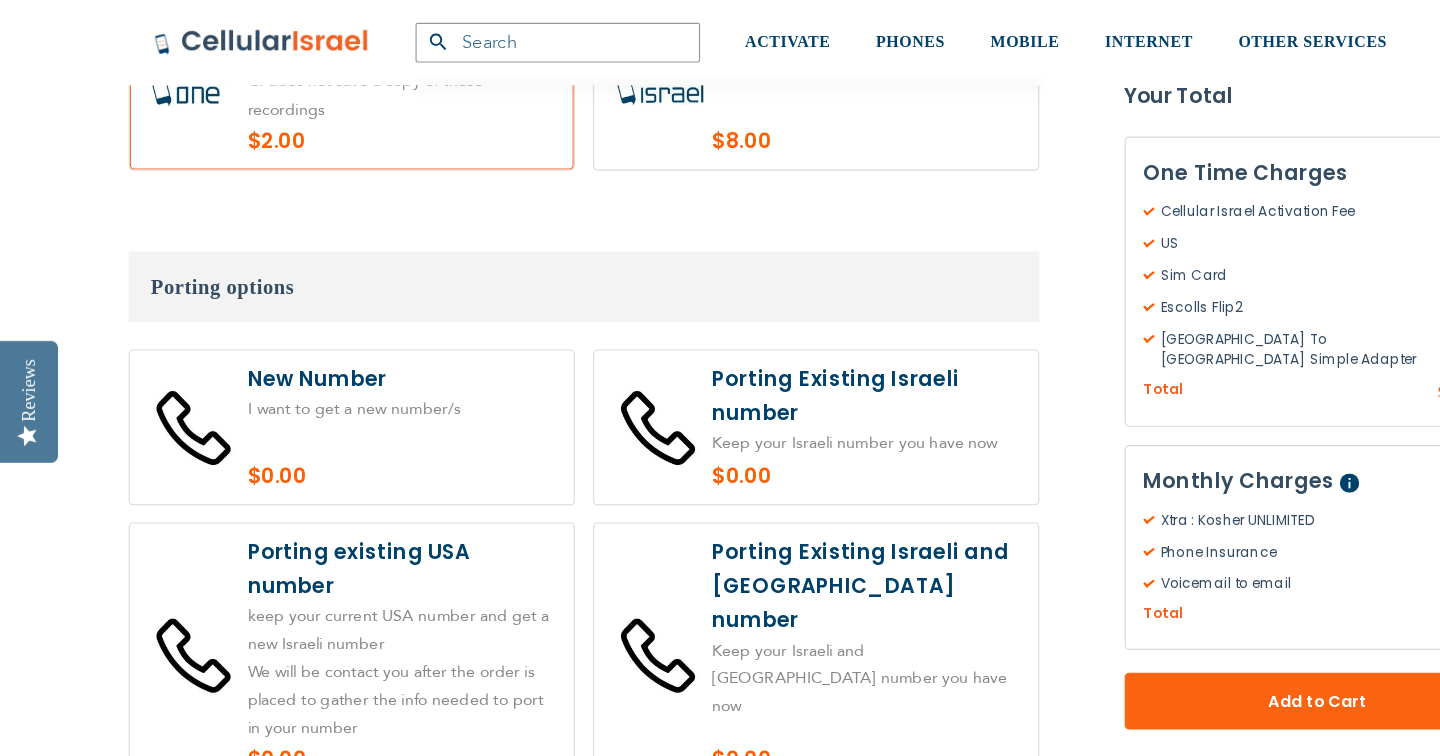 click at bounding box center [309, 375] 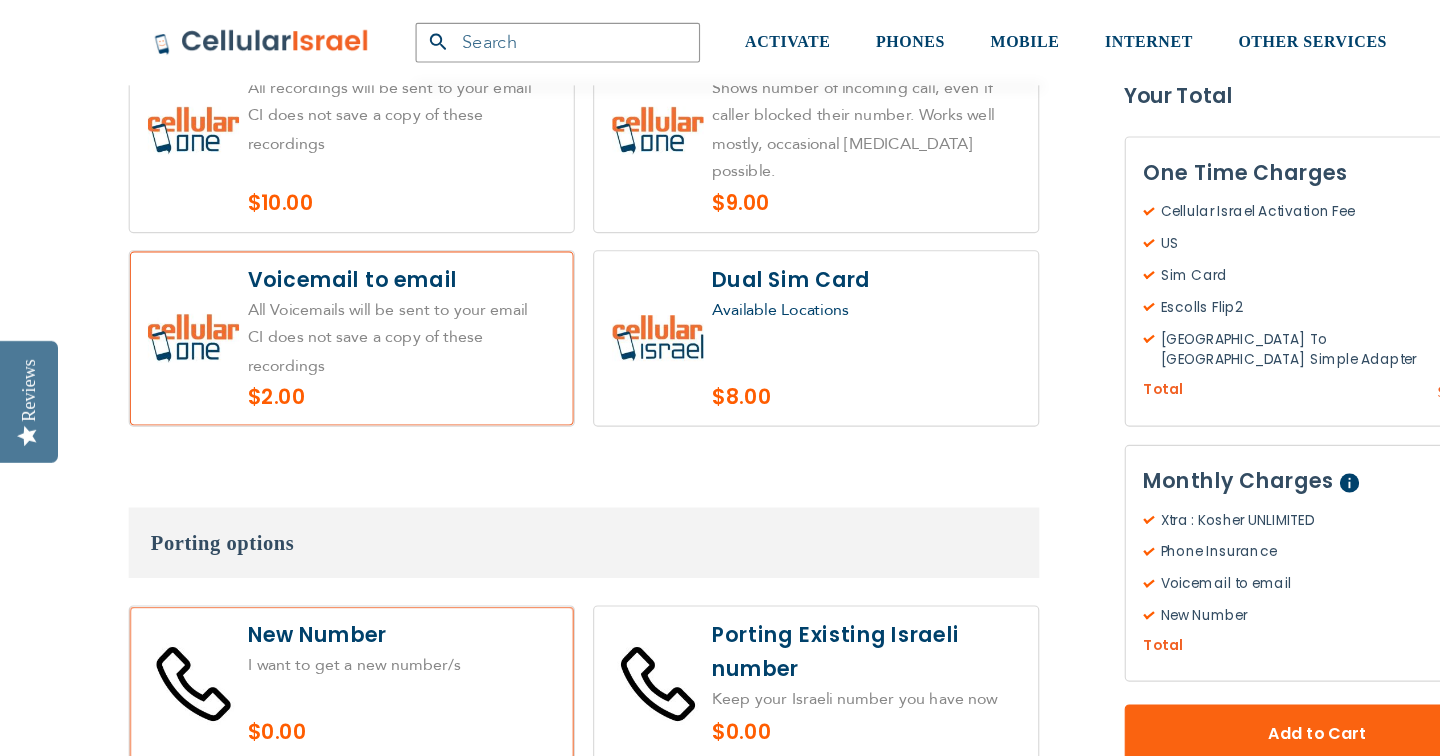 scroll, scrollTop: 3927, scrollLeft: 0, axis: vertical 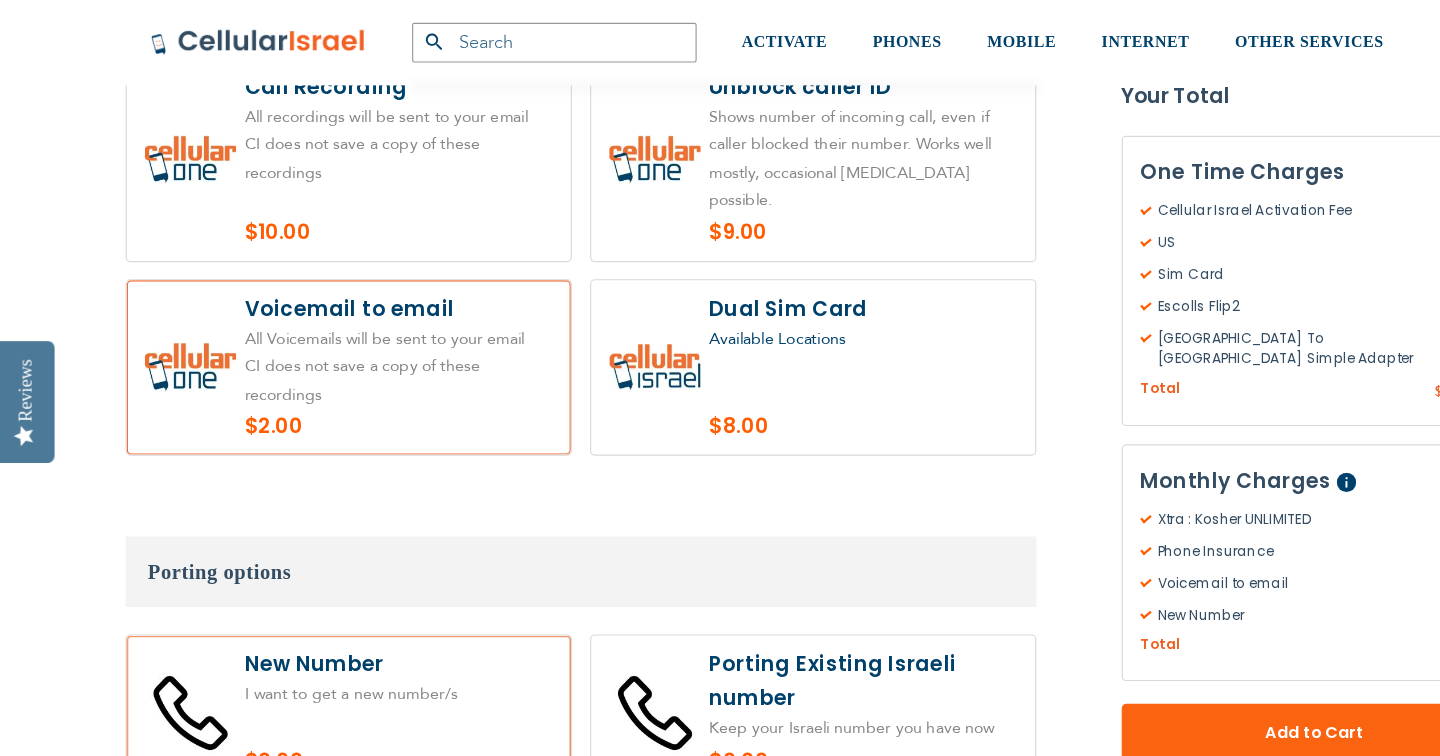 click on "Customize: Xtra : Kosher UNLIMITED
Choose your local virtual number
Help
With our local virtual number service, you can enjoy the convenience of having two phone numbers in one – one Israeli number and one local number for another country of your choice.  Say goodbye to international fees for your friends and family when they call you from abroad.
*
$0.00" at bounding box center [513, -877] 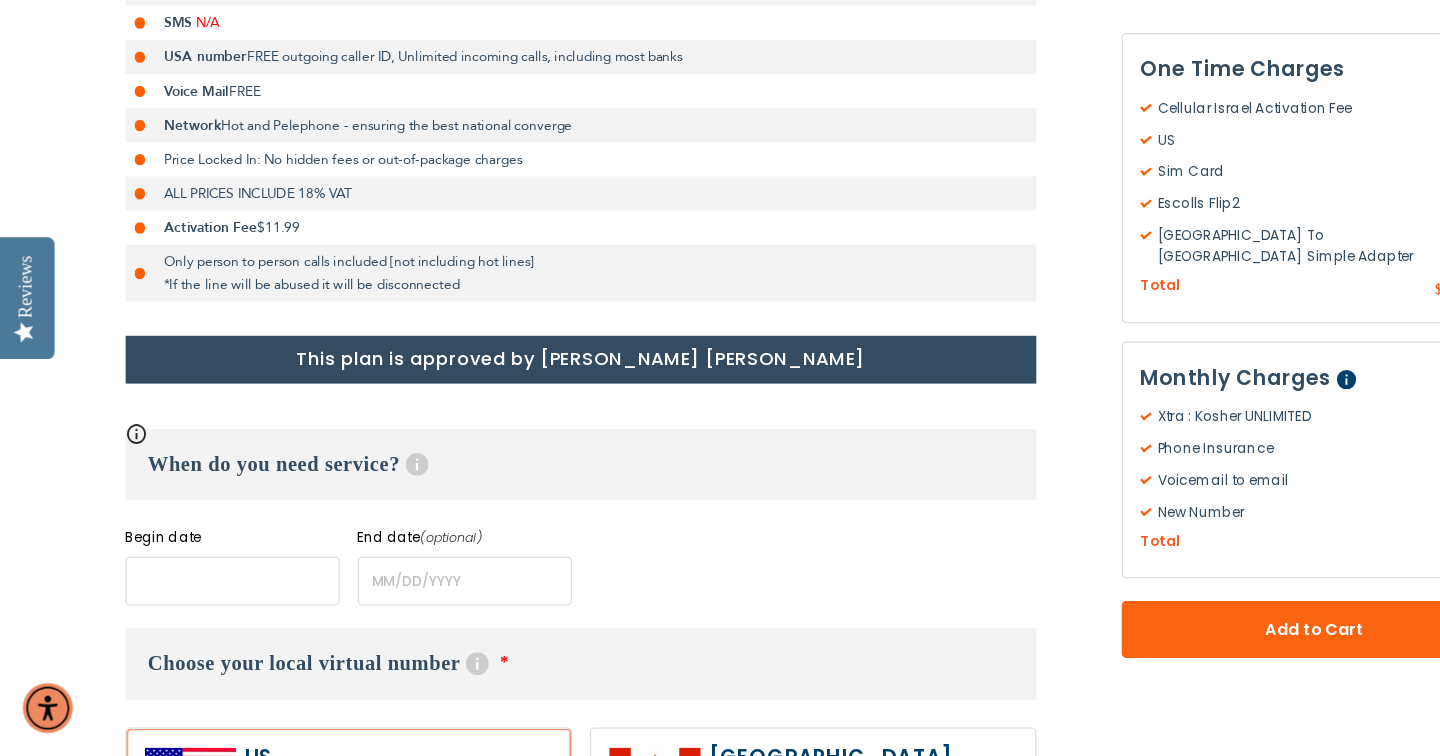 click at bounding box center (207, 601) 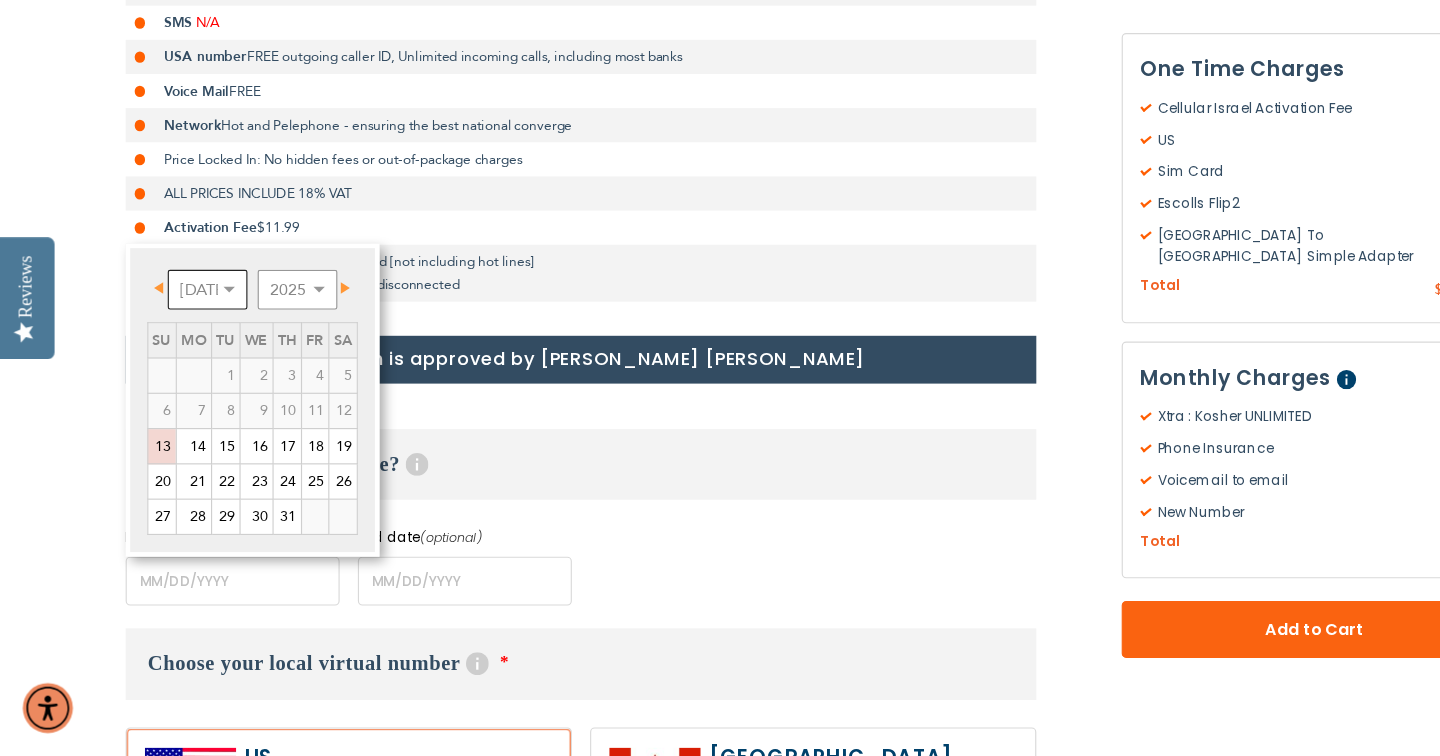 click on "Jul Aug Sep Oct Nov Dec" at bounding box center [185, 345] 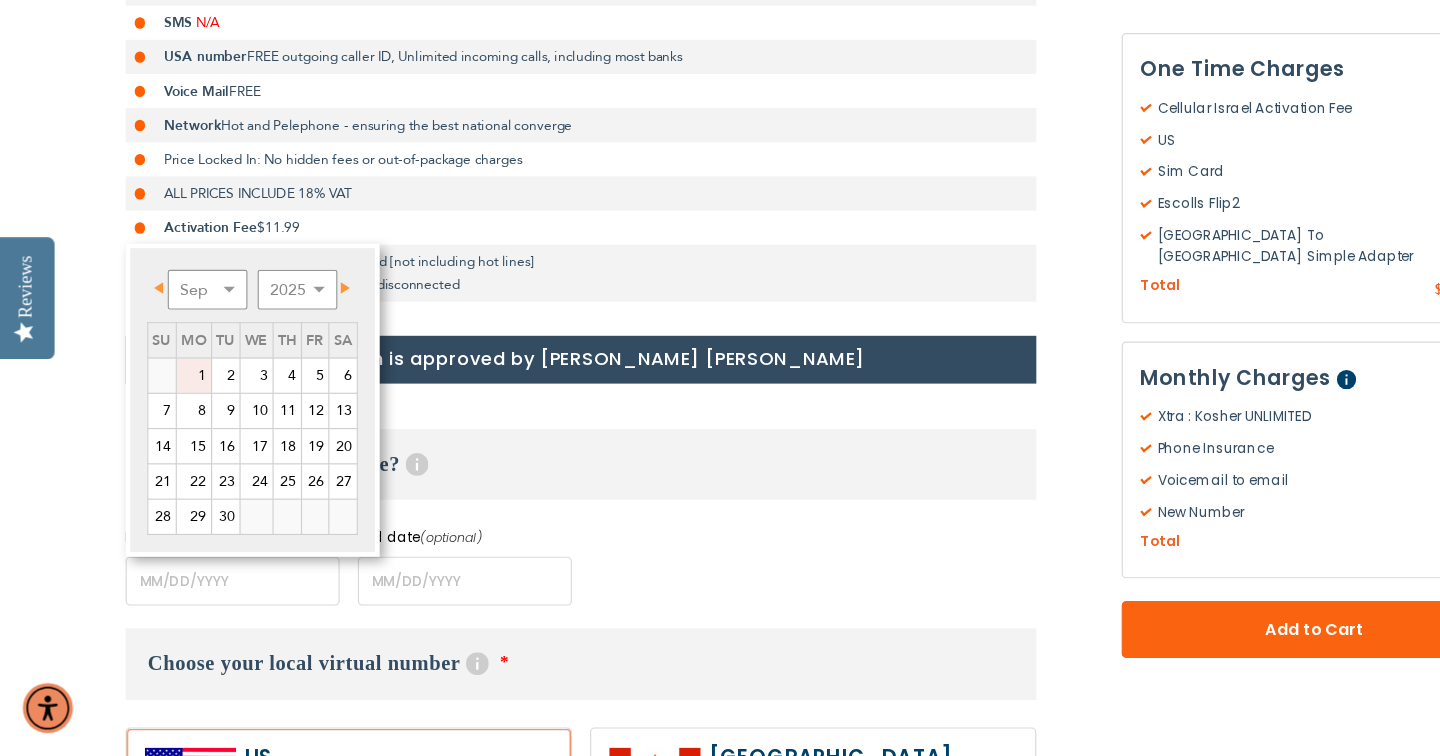 click on "1" at bounding box center [173, 421] 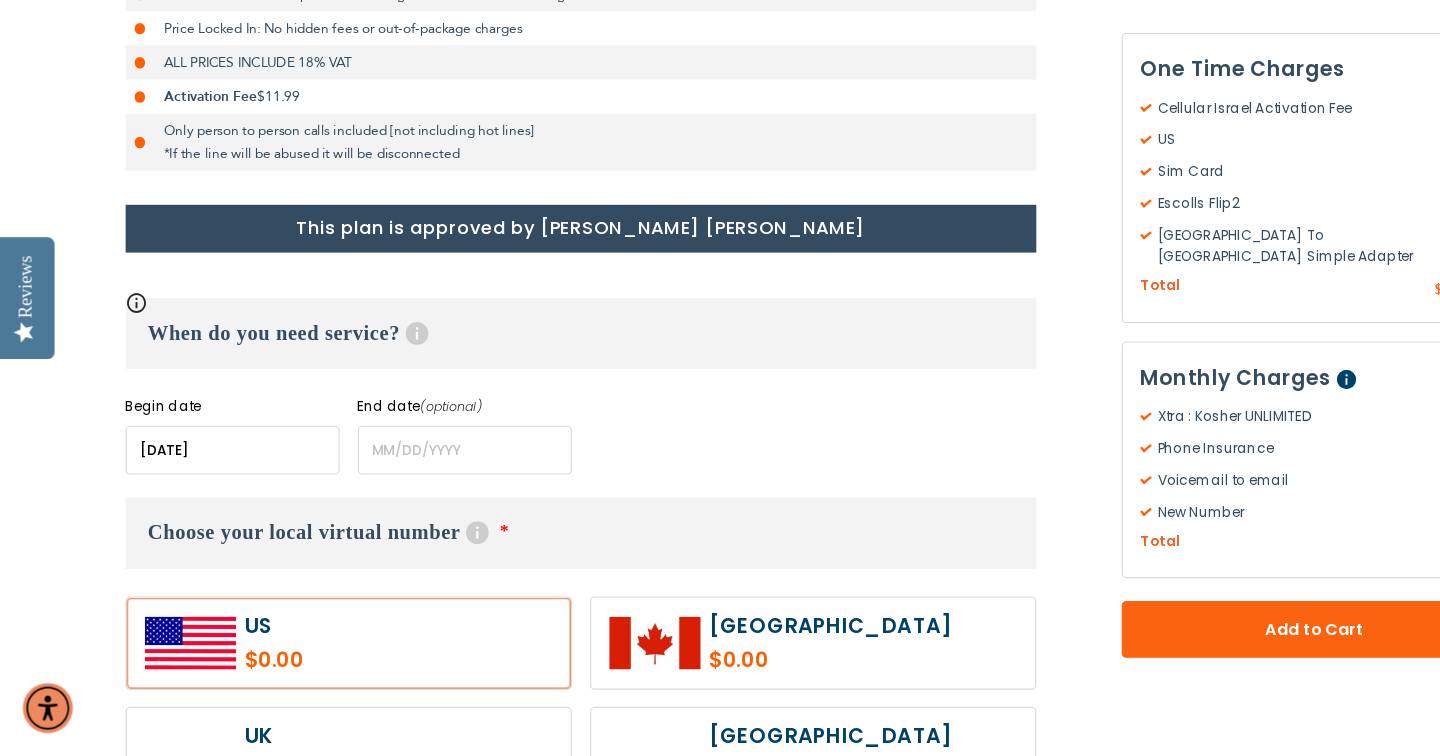 scroll, scrollTop: 633, scrollLeft: 0, axis: vertical 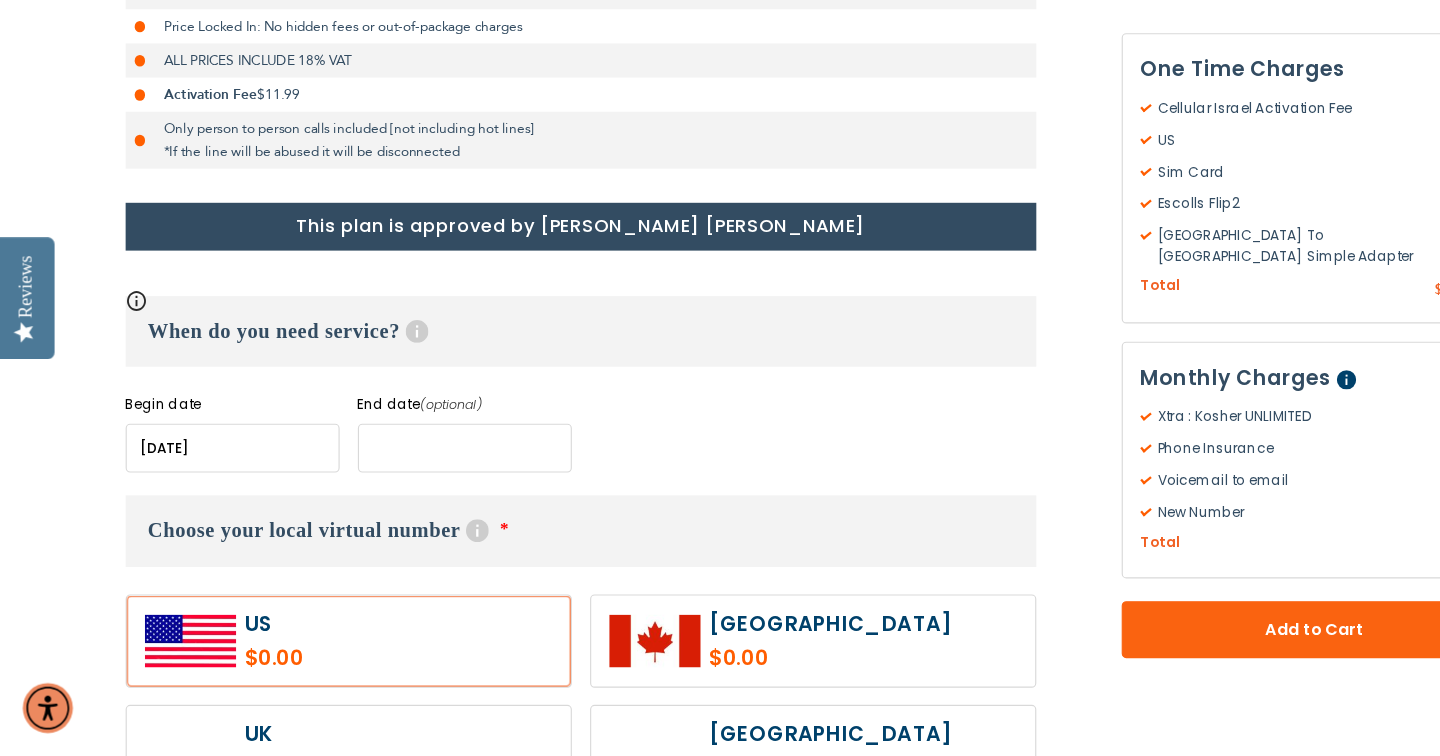 click at bounding box center (411, 484) 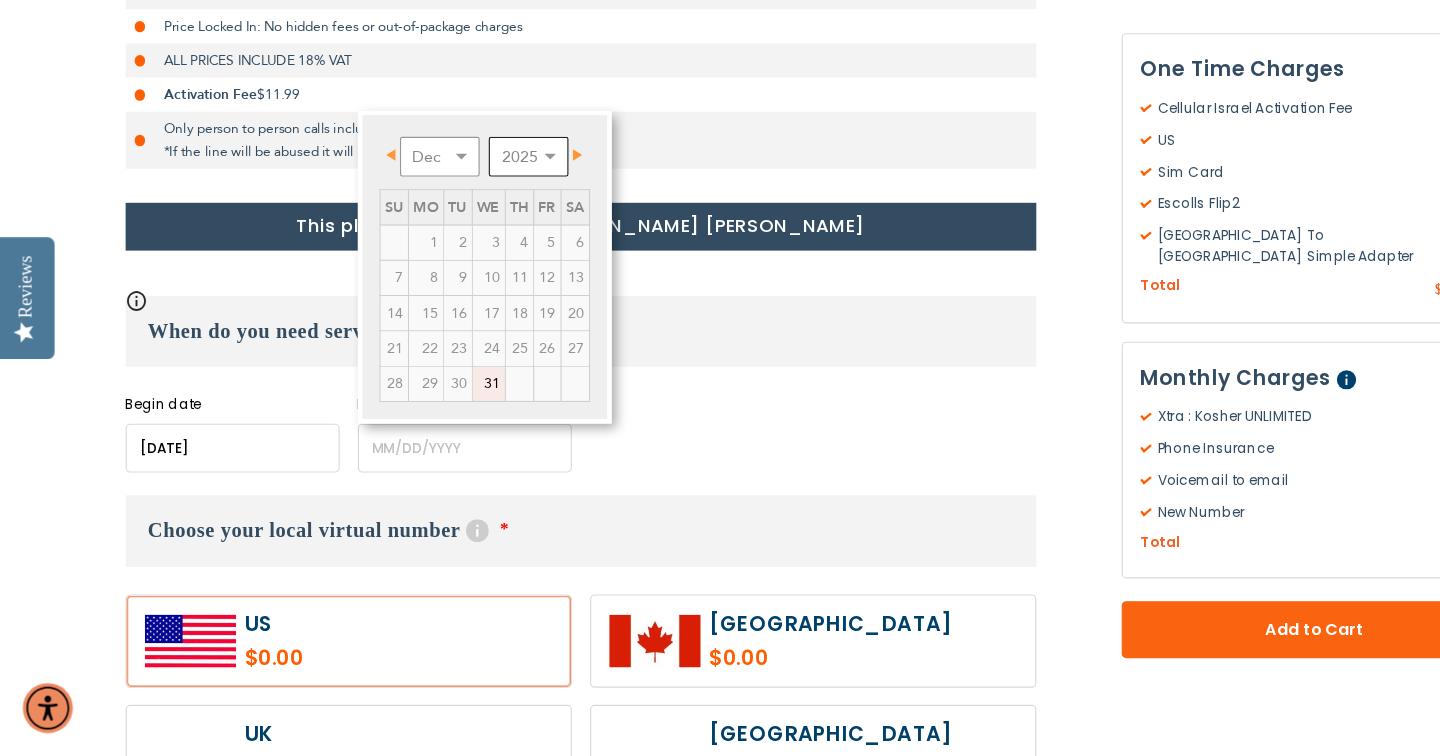 click on "2025 2026 2027 2028 2029 2030 2031 2032 2033 2034 2035" at bounding box center [467, 228] 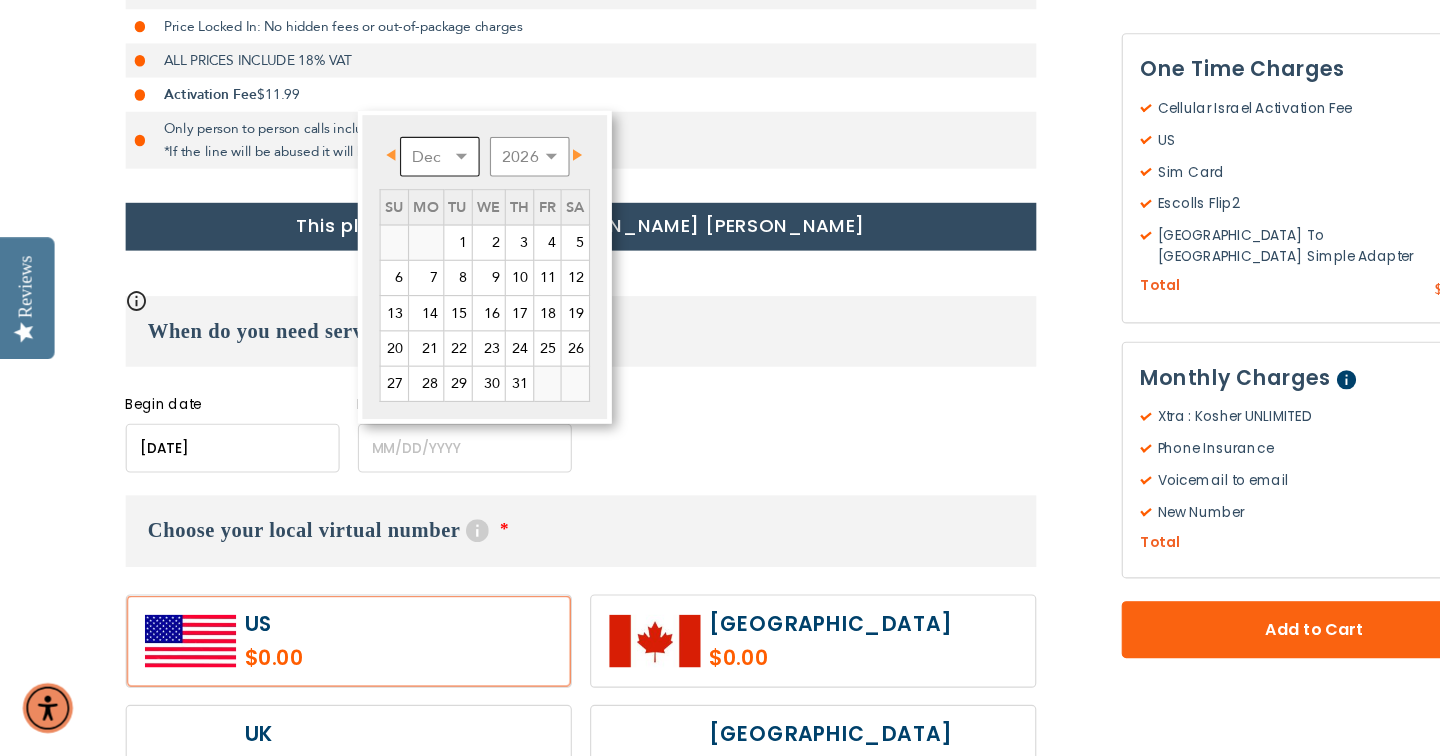 click on "Jan Feb Mar Apr May Jun Jul Aug Sep Oct Nov Dec" at bounding box center (389, 228) 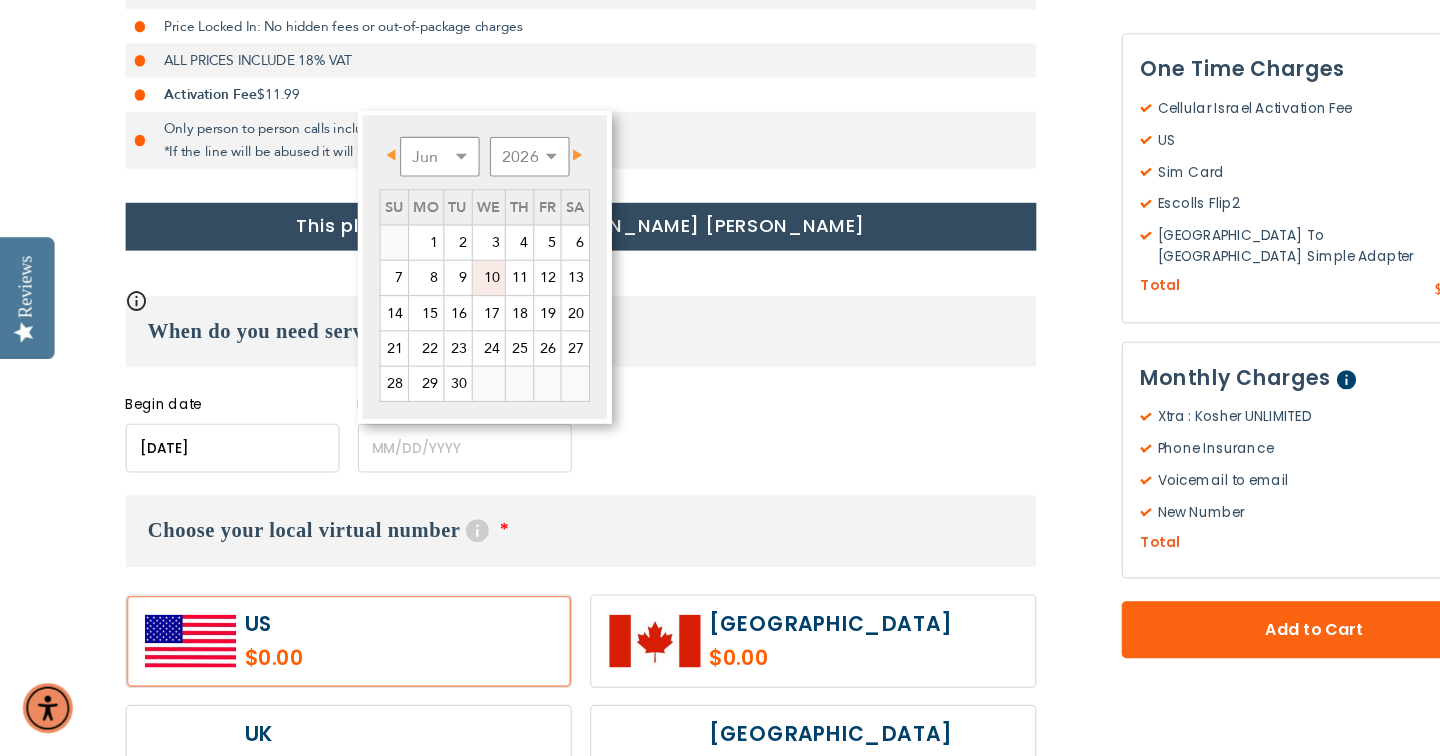 click on "10" at bounding box center [432, 335] 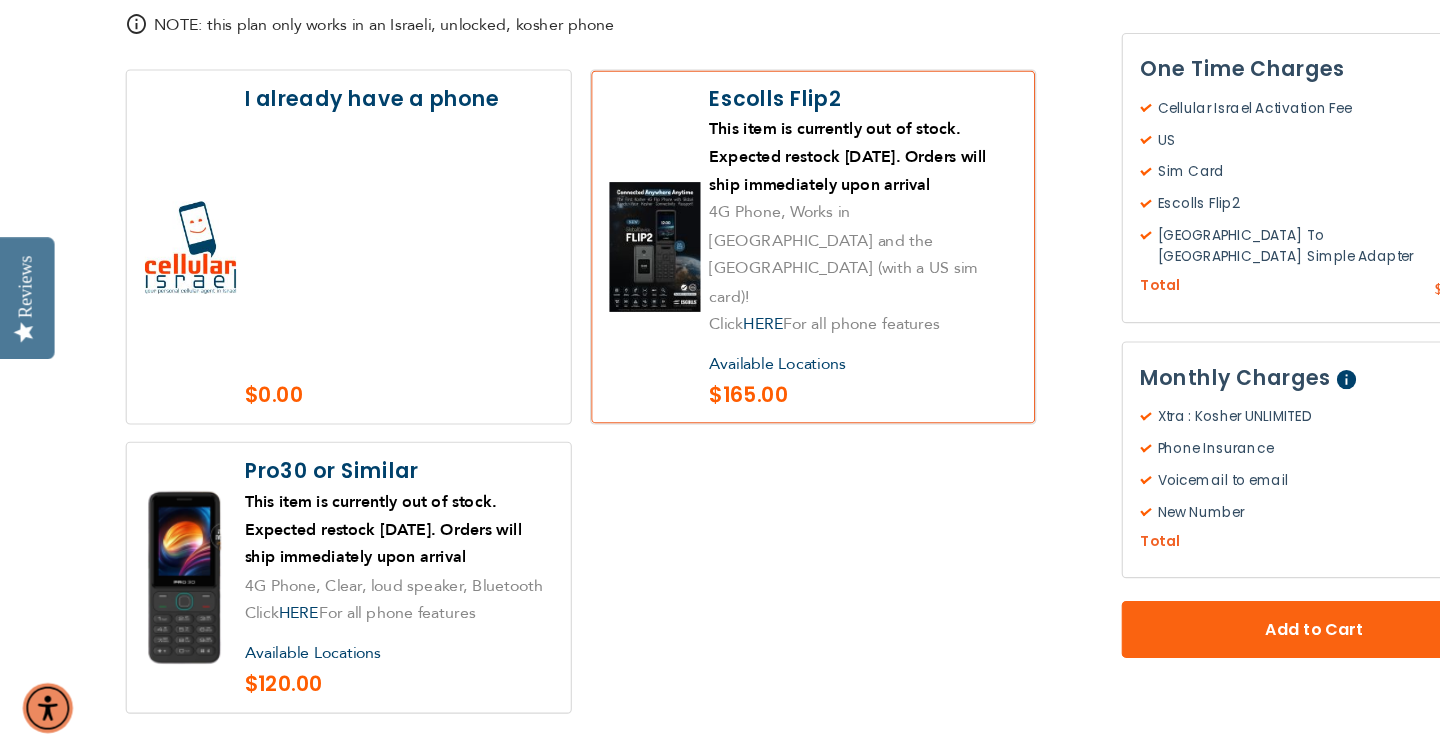 scroll, scrollTop: 2365, scrollLeft: 0, axis: vertical 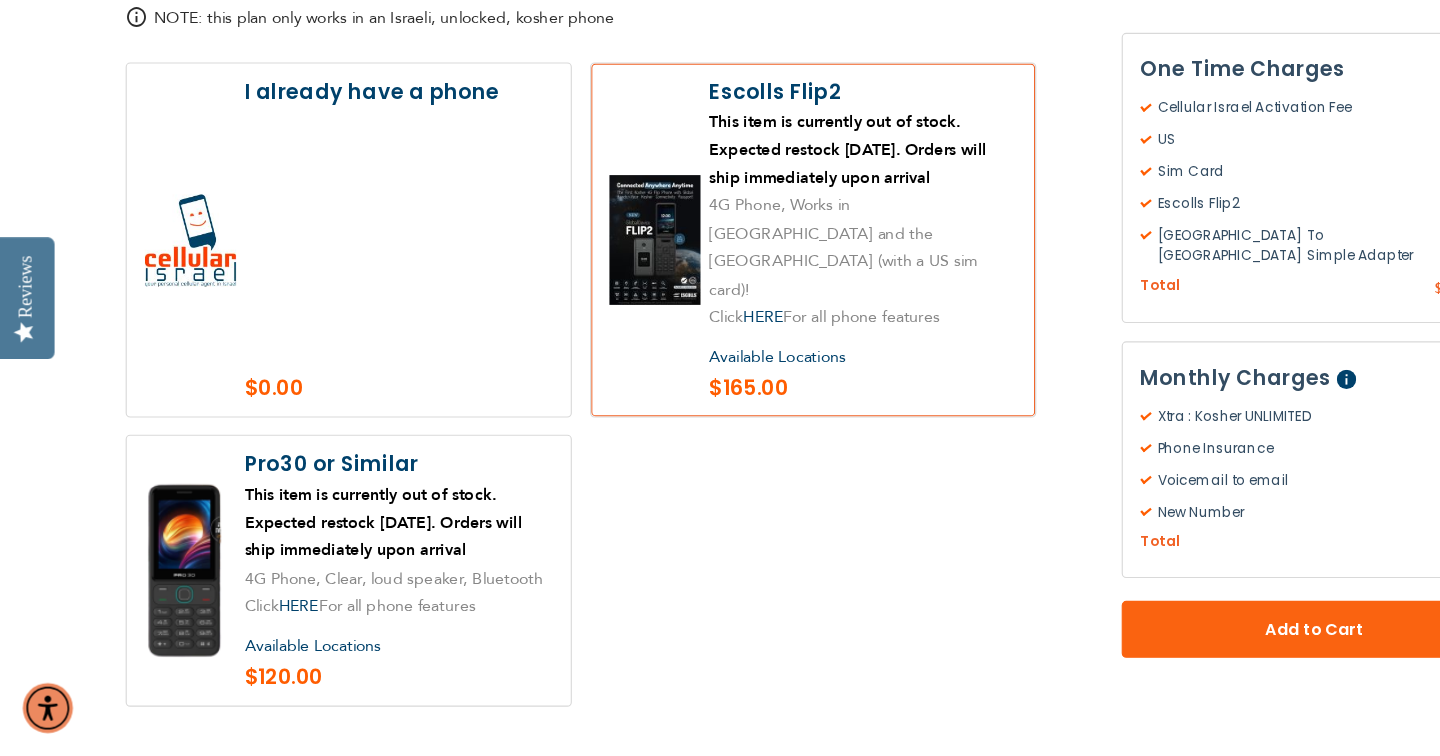 click at bounding box center (309, 592) 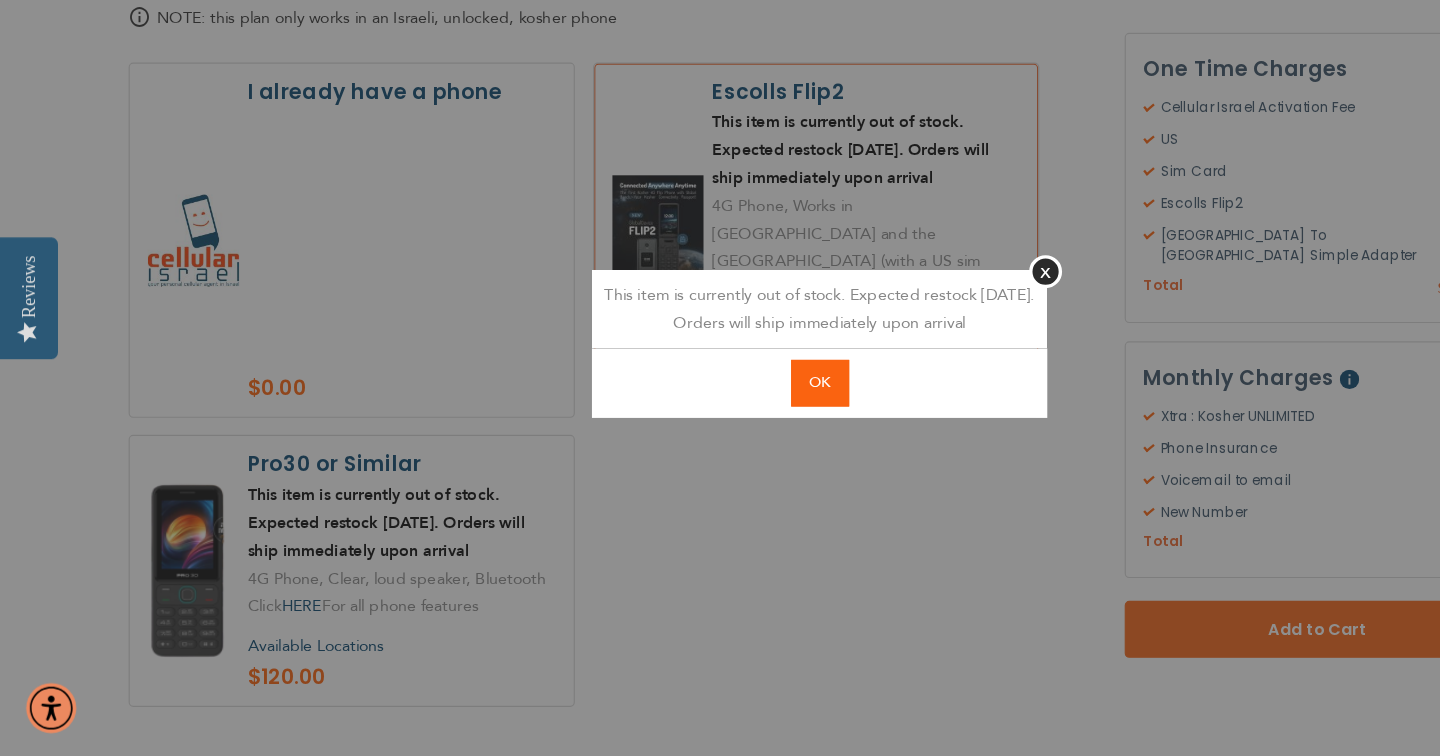 click on "OK" at bounding box center [720, 427] 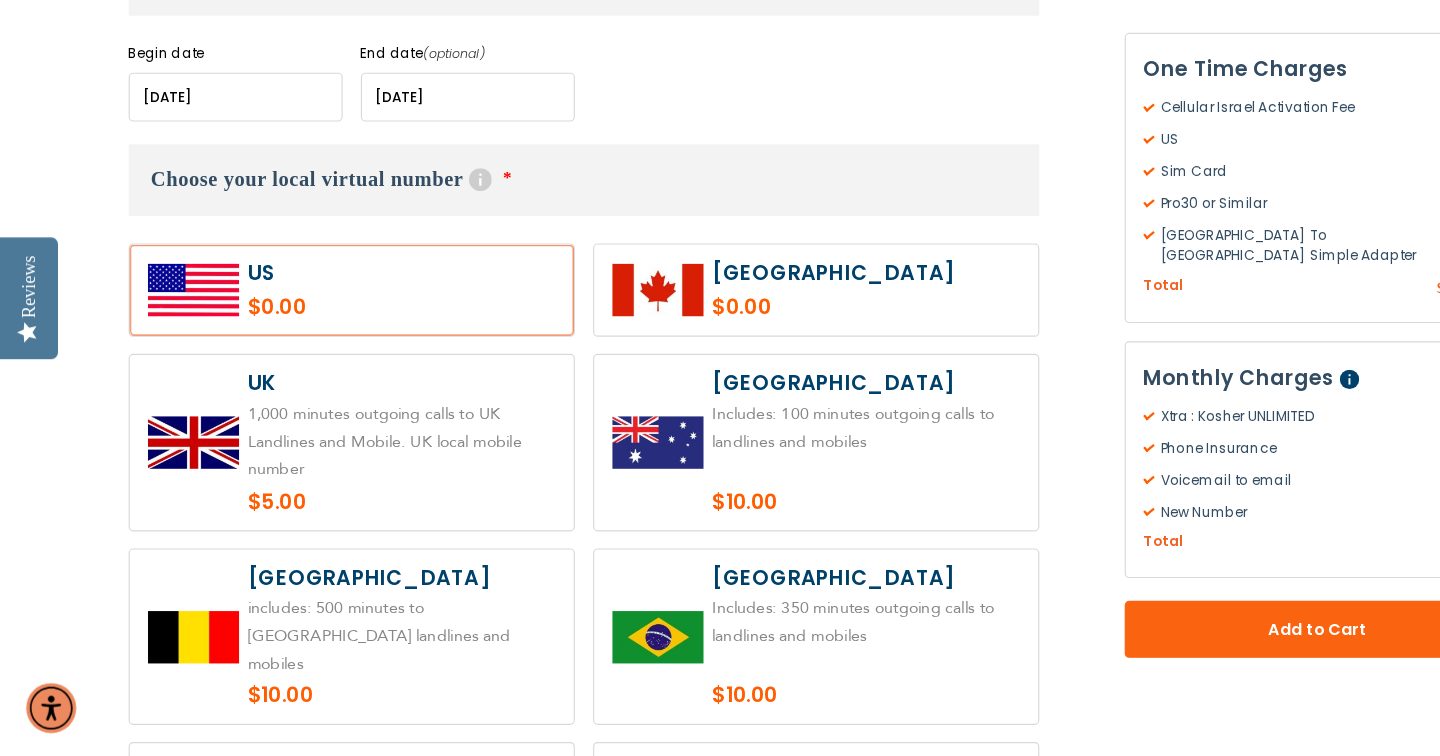 scroll, scrollTop: 954, scrollLeft: 0, axis: vertical 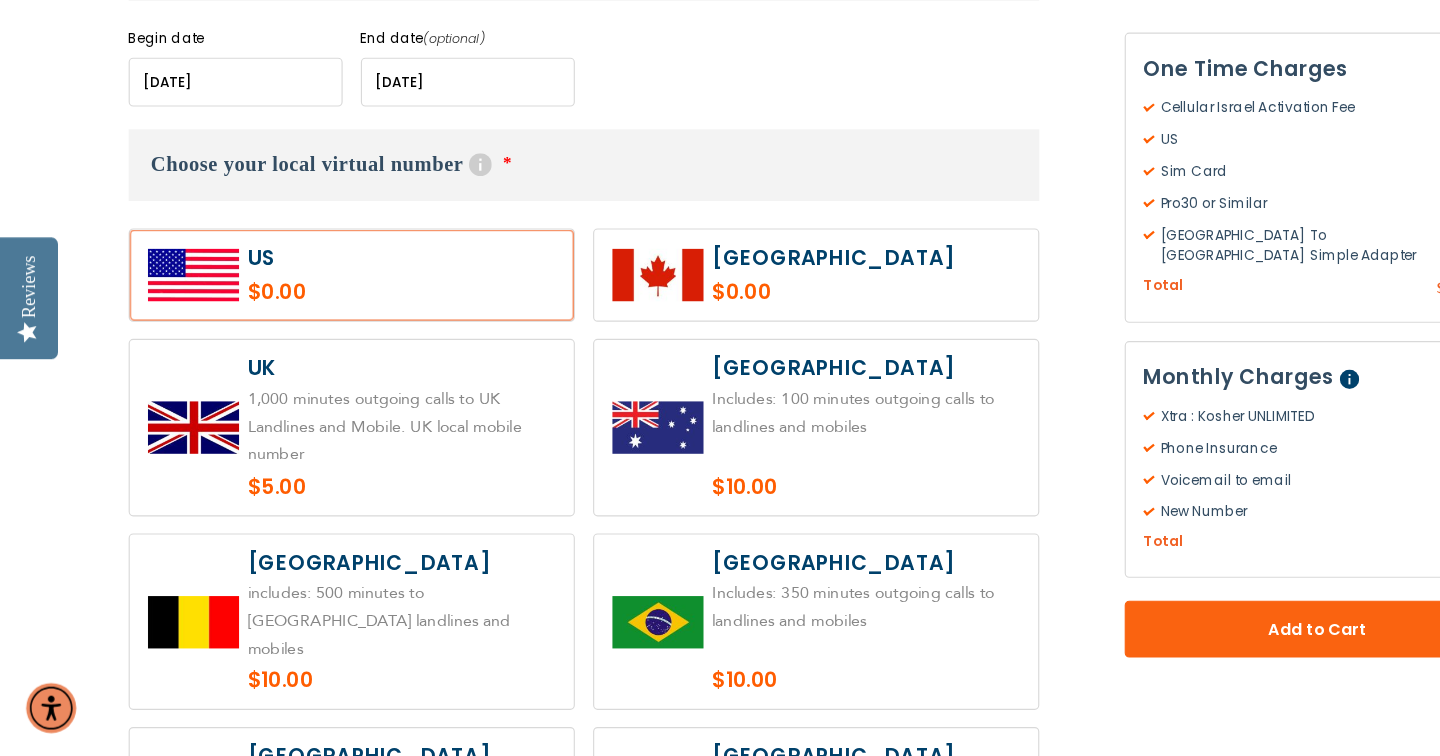 click on "Total" at bounding box center (1022, 342) 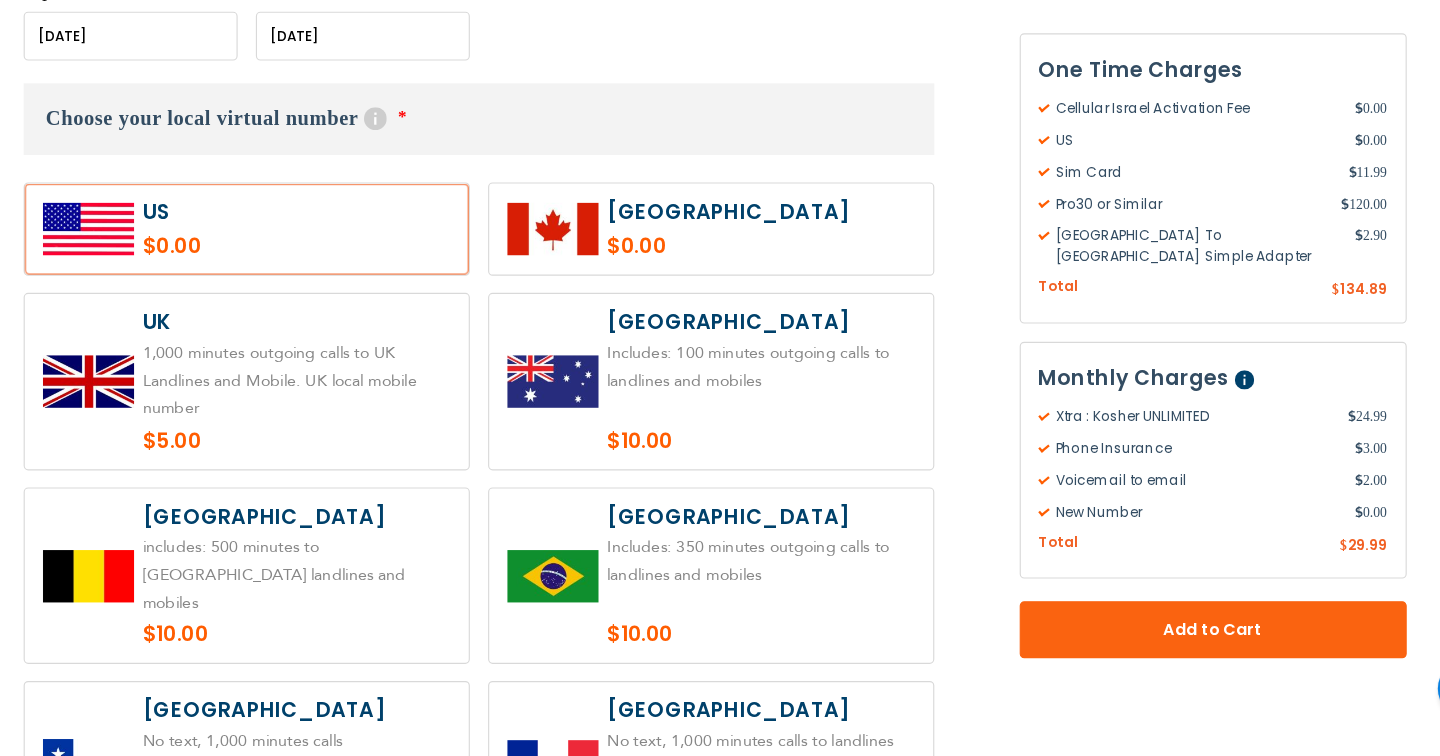 scroll, scrollTop: 1003, scrollLeft: 0, axis: vertical 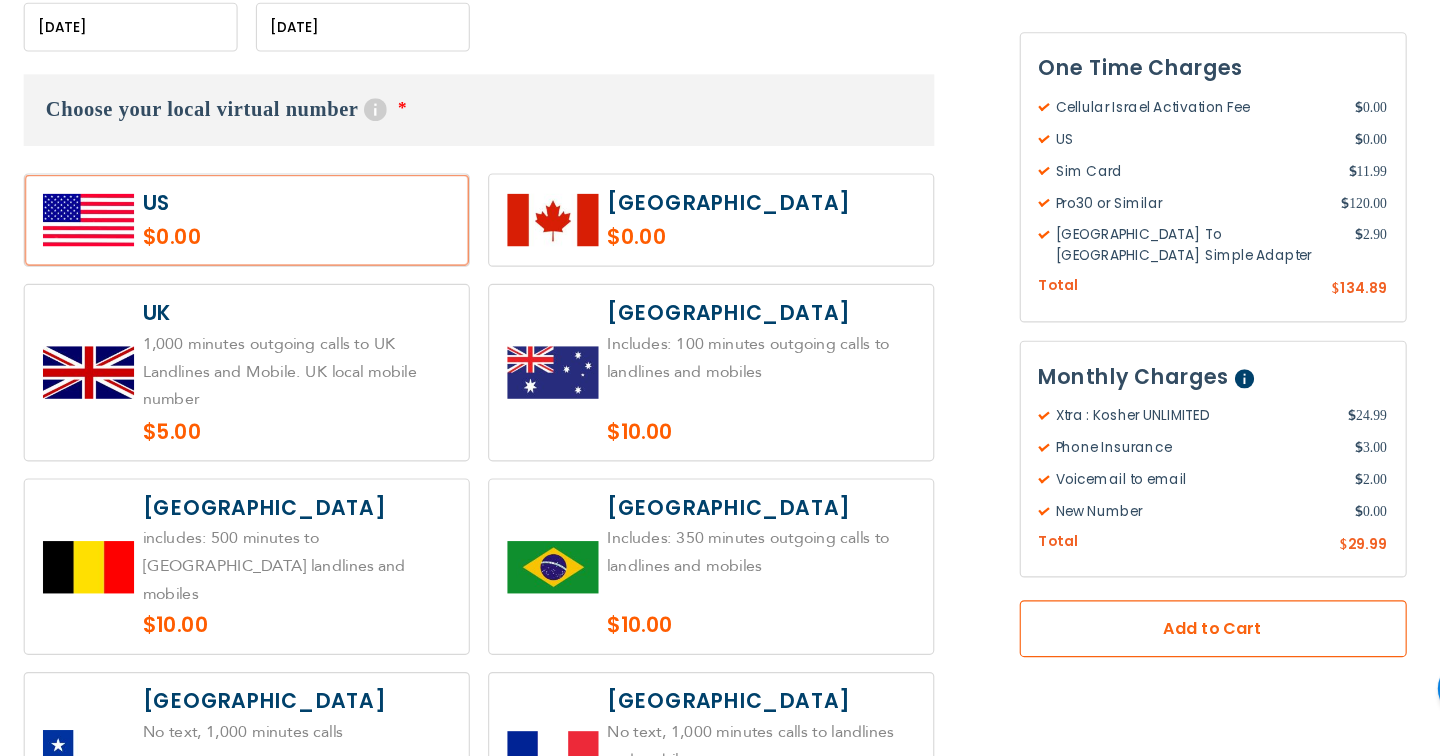 click on "Add to Cart" at bounding box center (1158, 644) 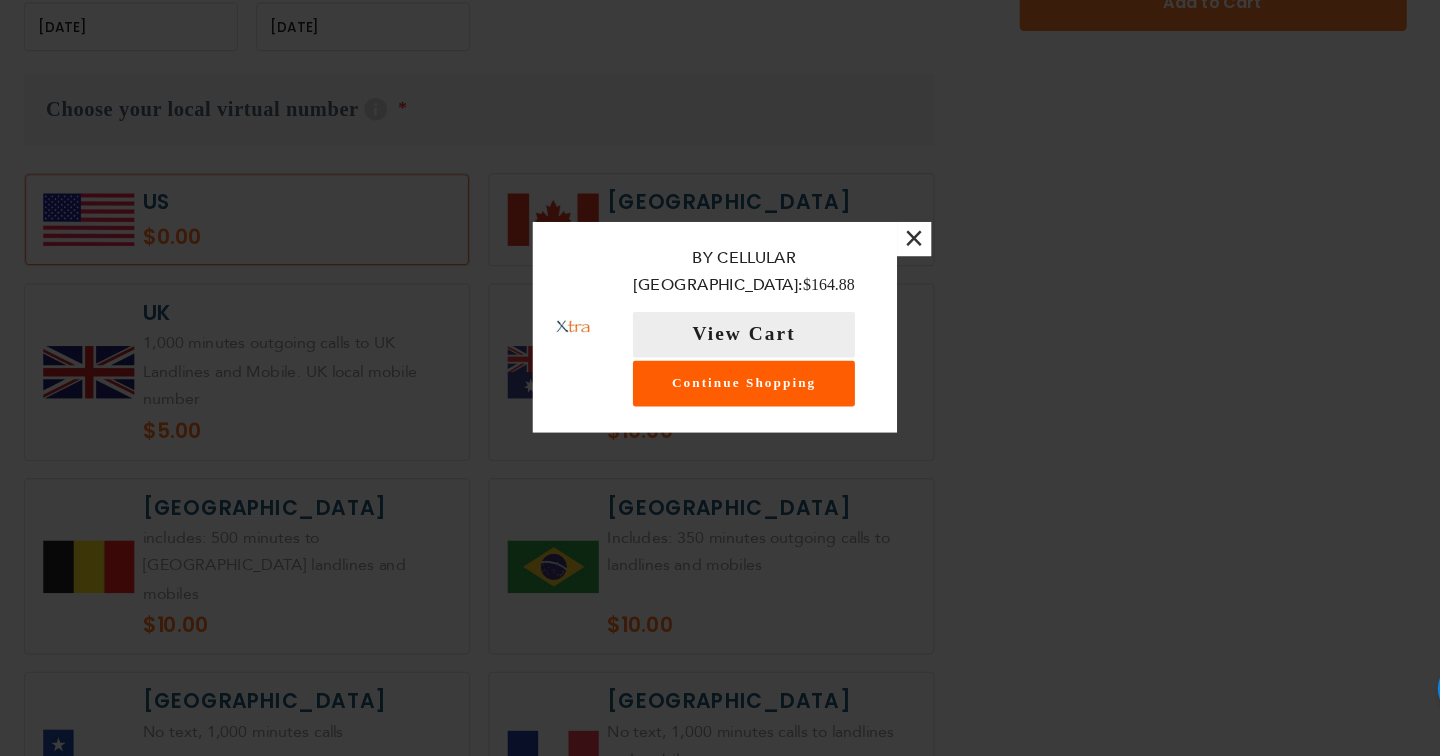 click on "By Cellular Israel:  $164.88
View Cart
Continue Shopping" at bounding box center [755, 378] 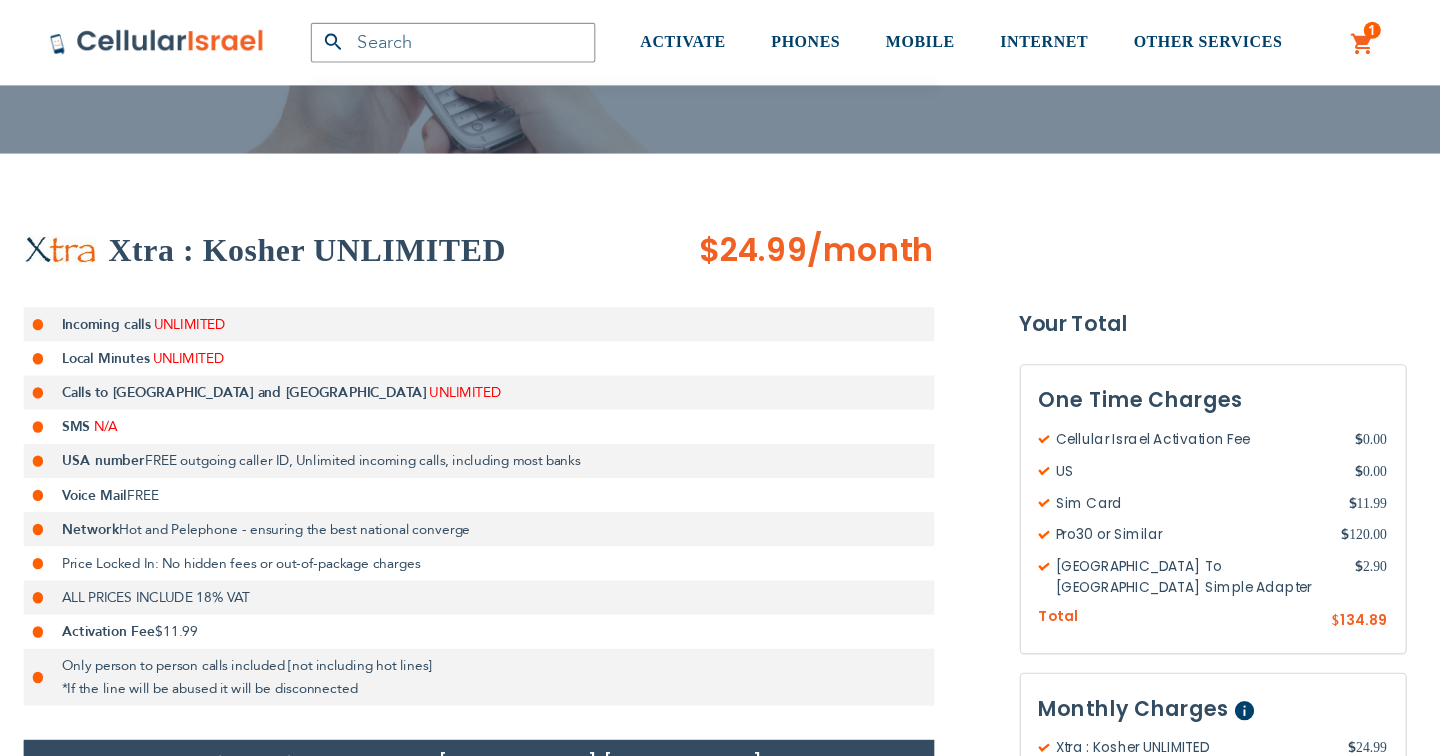 scroll, scrollTop: 0, scrollLeft: 0, axis: both 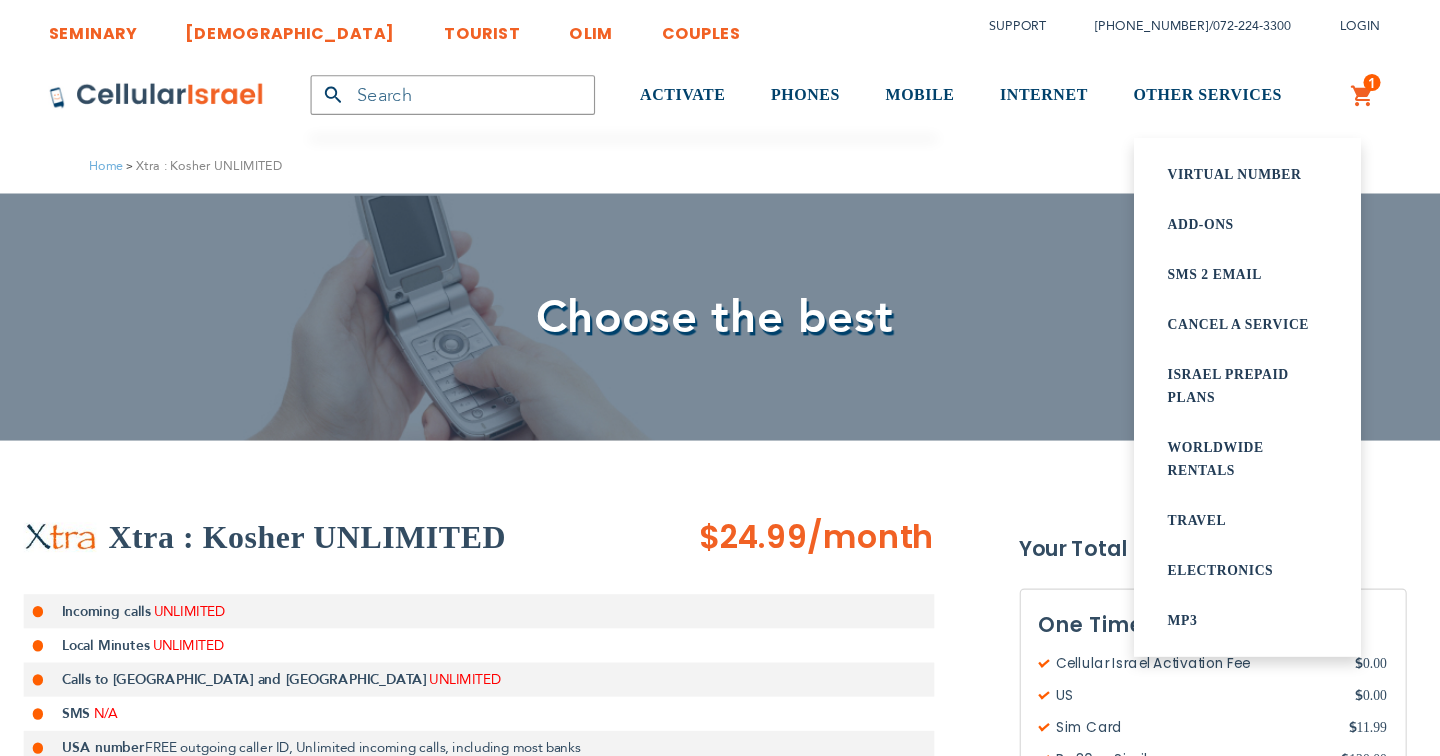 click on "Travel" at bounding box center [1188, 457] 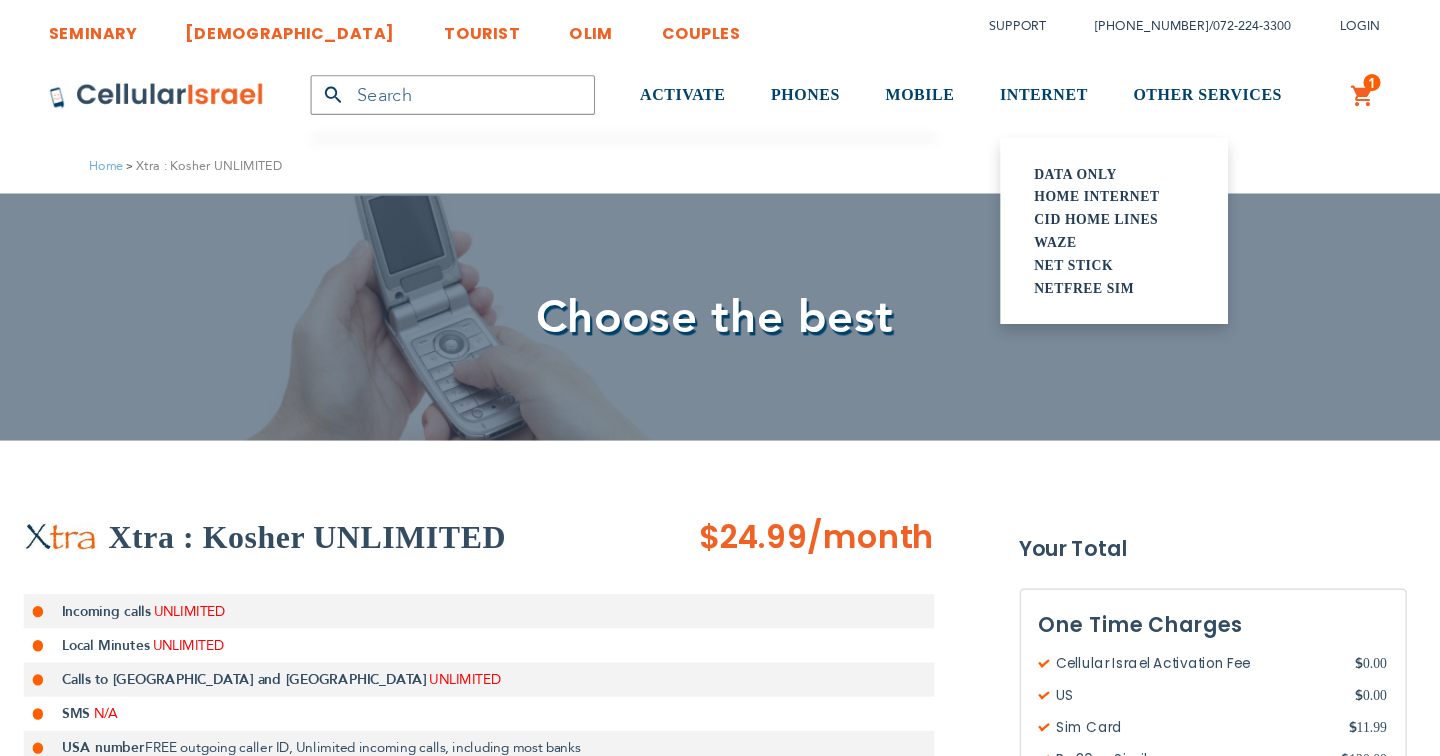 click on "Waze" at bounding box center [1071, 213] 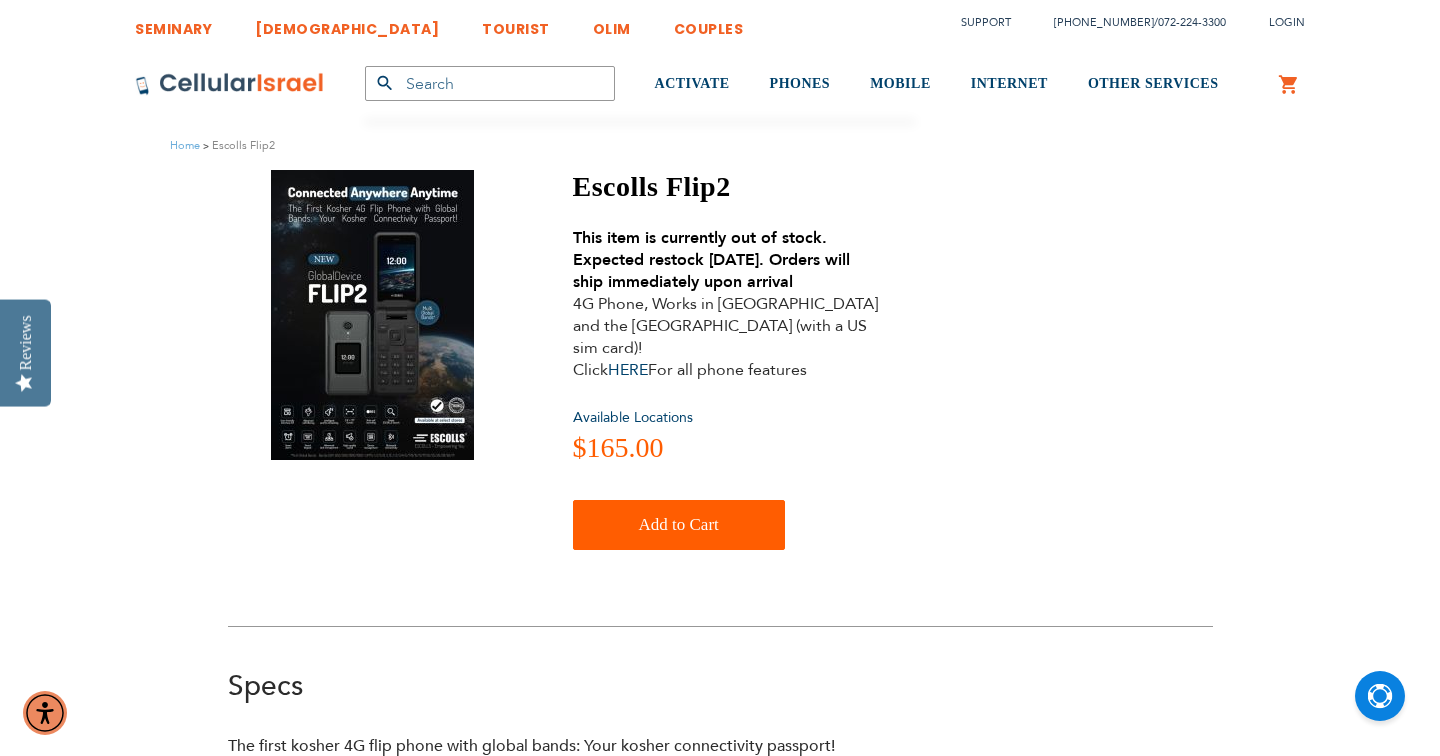 scroll, scrollTop: 33, scrollLeft: 0, axis: vertical 